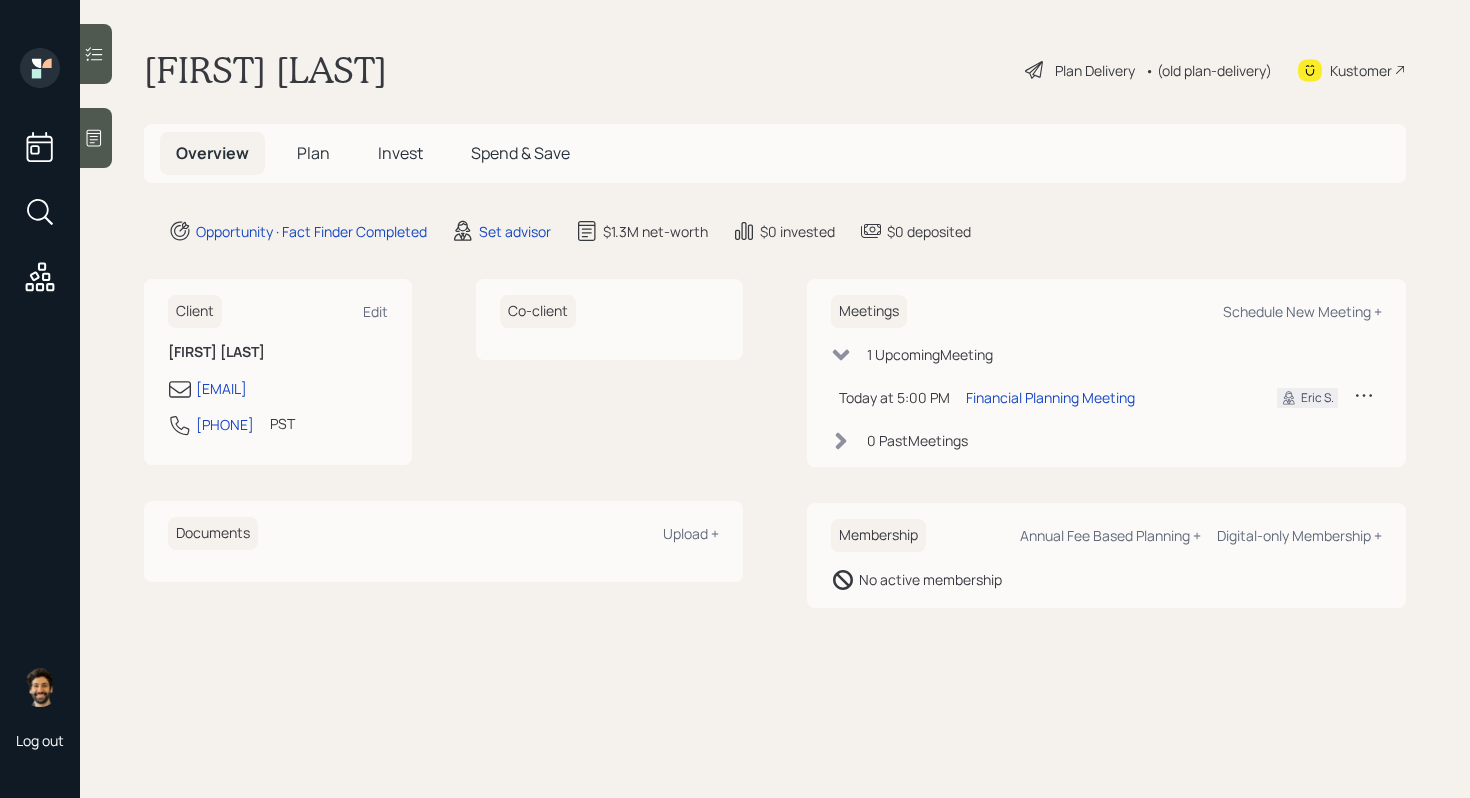 scroll, scrollTop: 0, scrollLeft: 0, axis: both 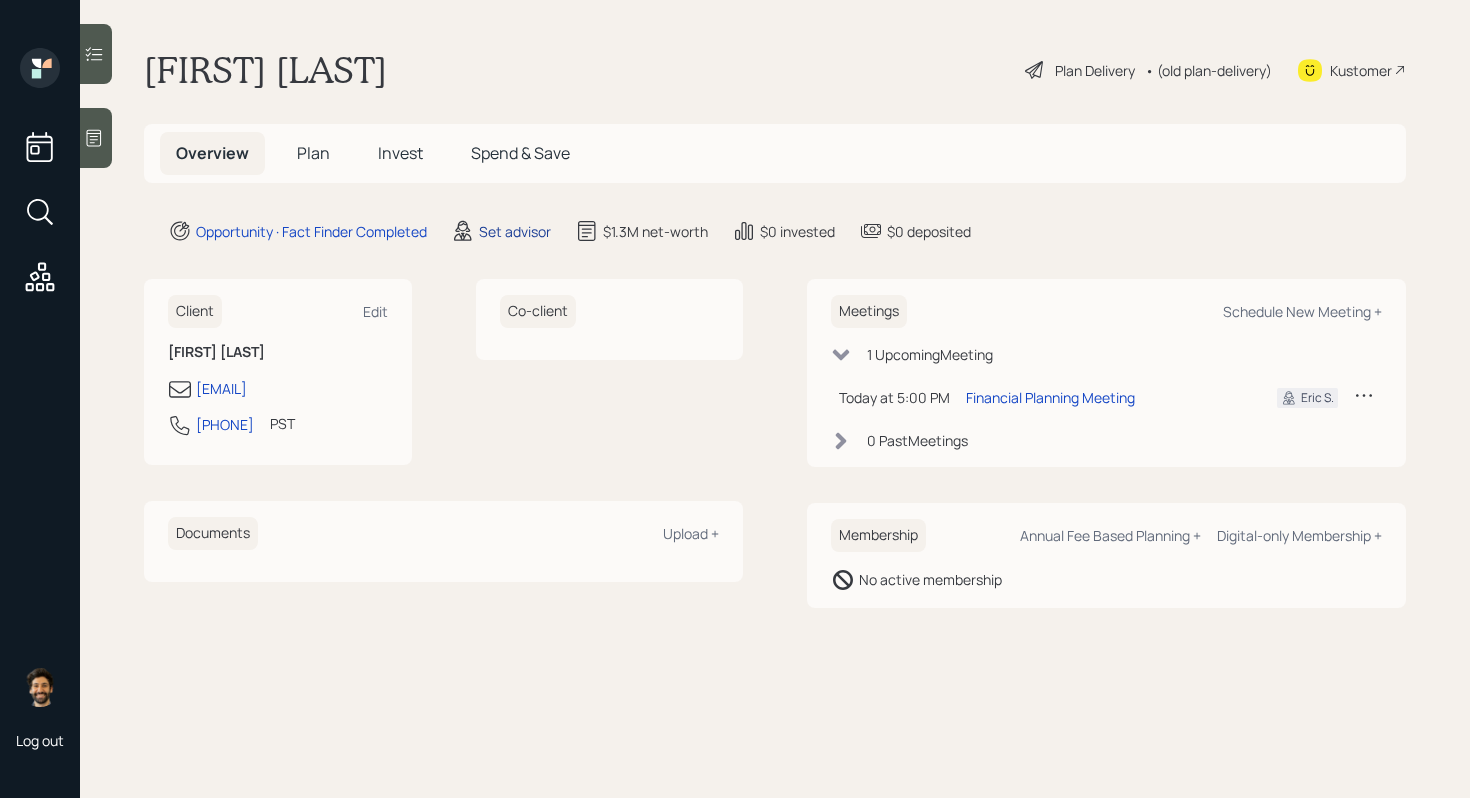 click on "Set advisor" at bounding box center [515, 231] 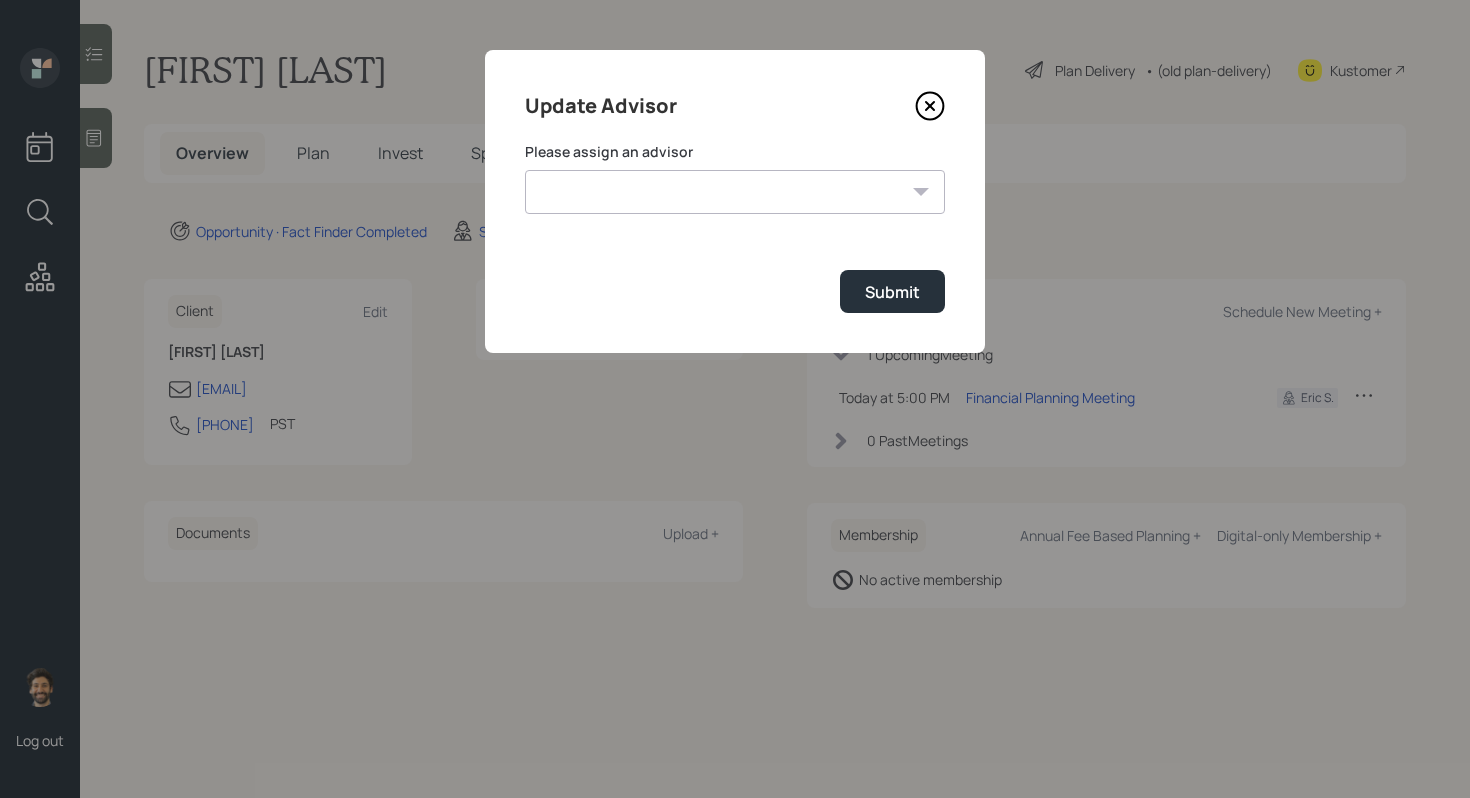click on "Jonah Coleman Tyler End Michael Russo Treva Nostdahl Eric Schwartz James DiStasi Hunter Neumayer Sami Boghos Harrison Schaefer" at bounding box center [735, 192] 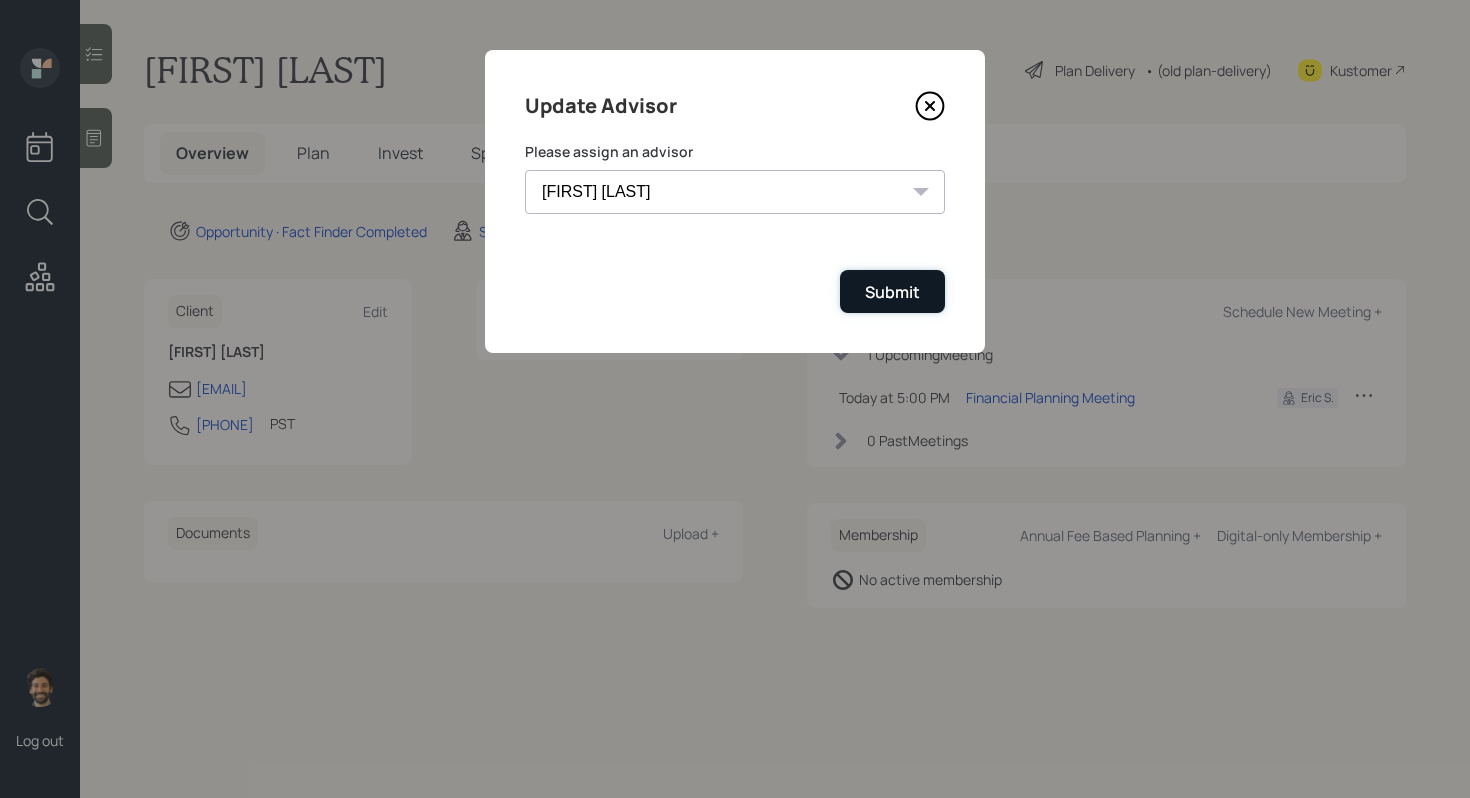 click on "Submit" at bounding box center (892, 292) 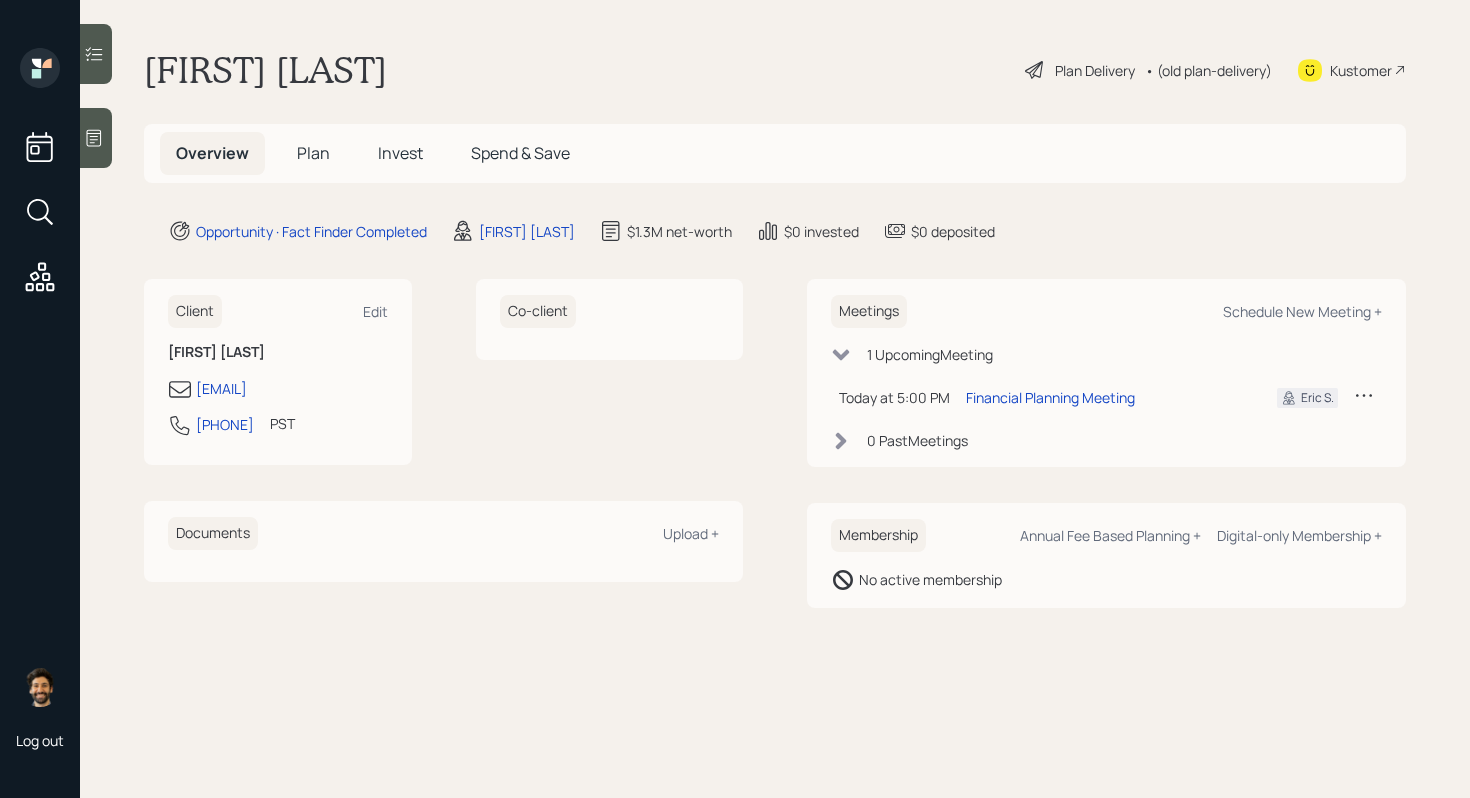 click on "Plan" at bounding box center [313, 153] 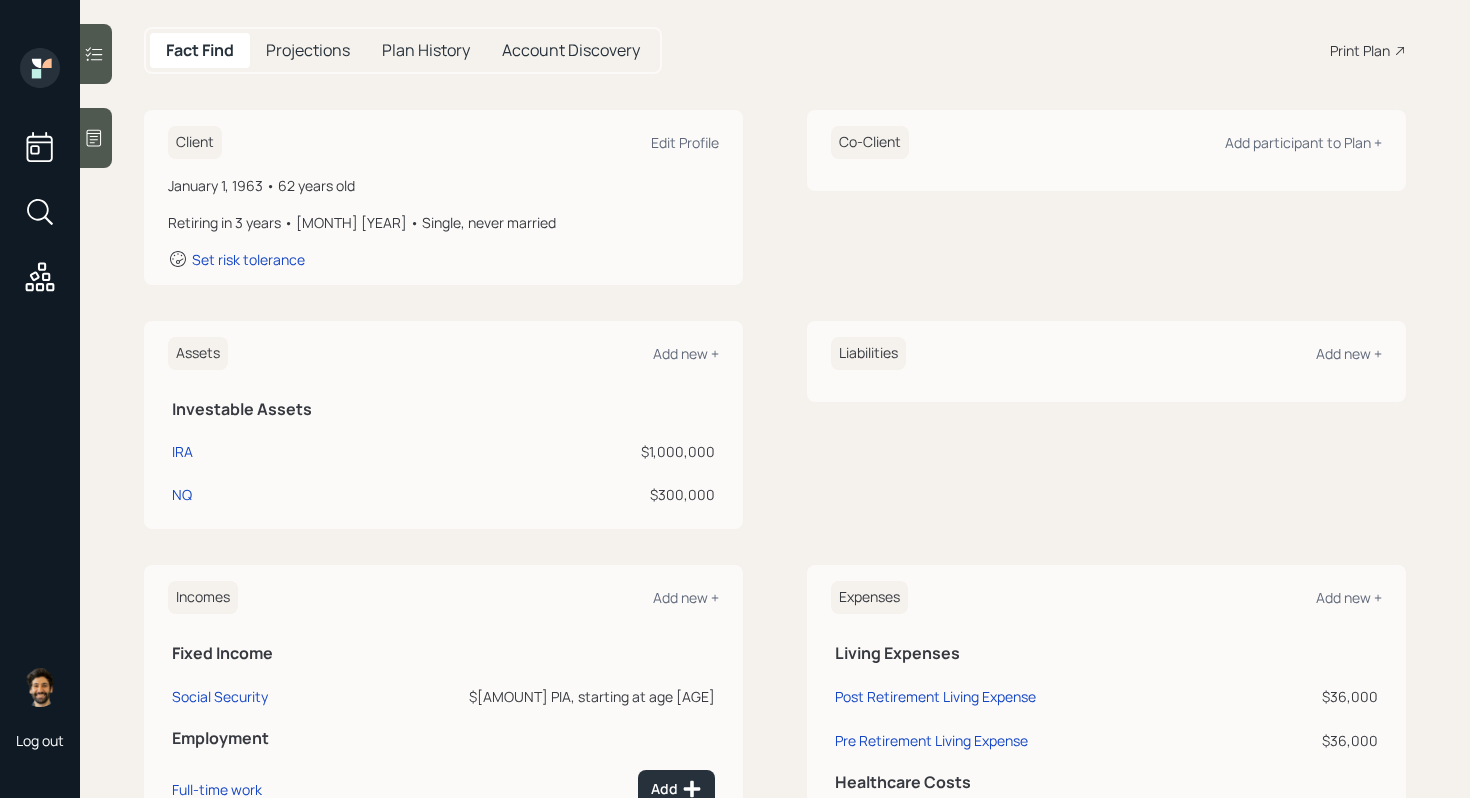 scroll, scrollTop: 270, scrollLeft: 0, axis: vertical 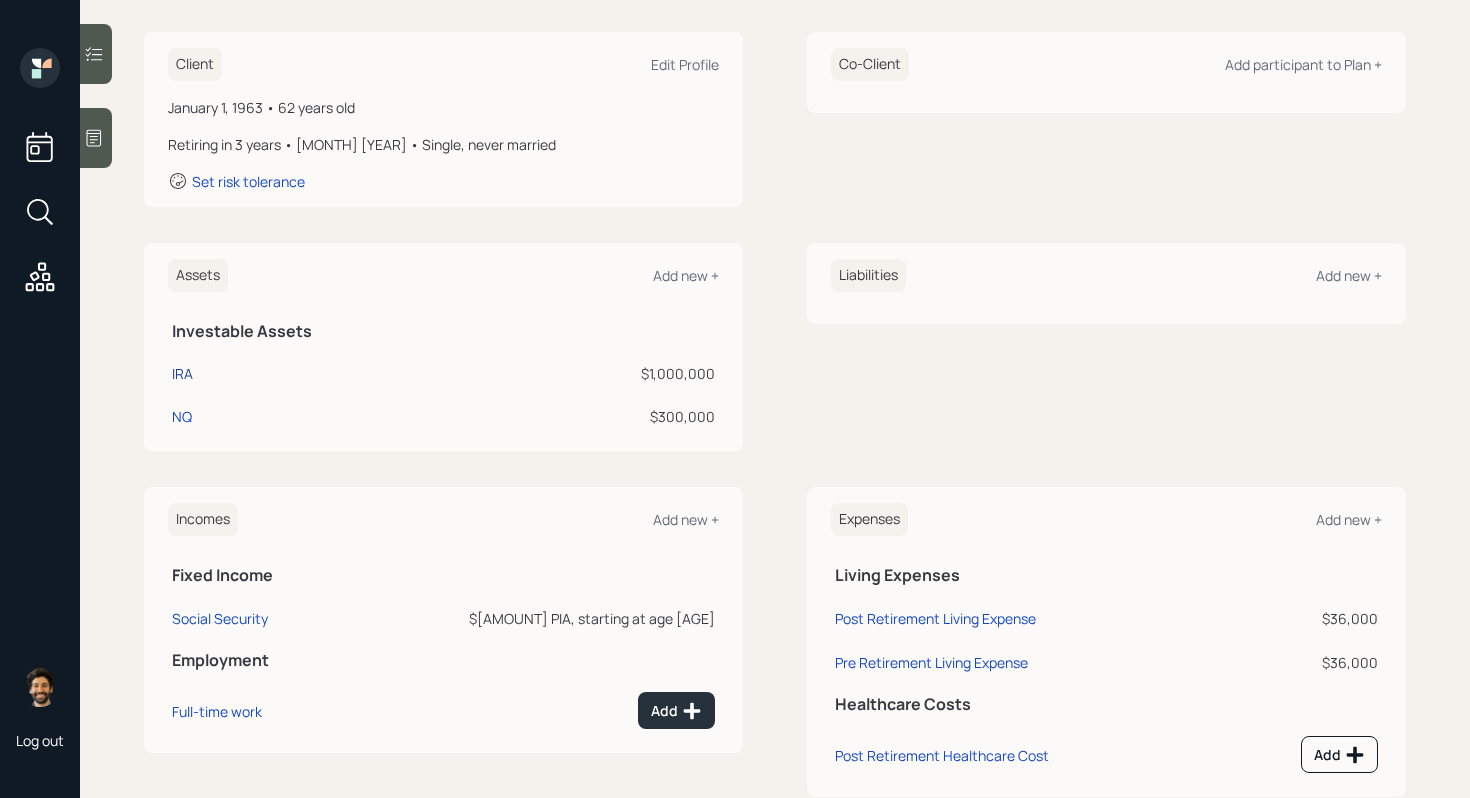 click on "IRA" at bounding box center (182, 373) 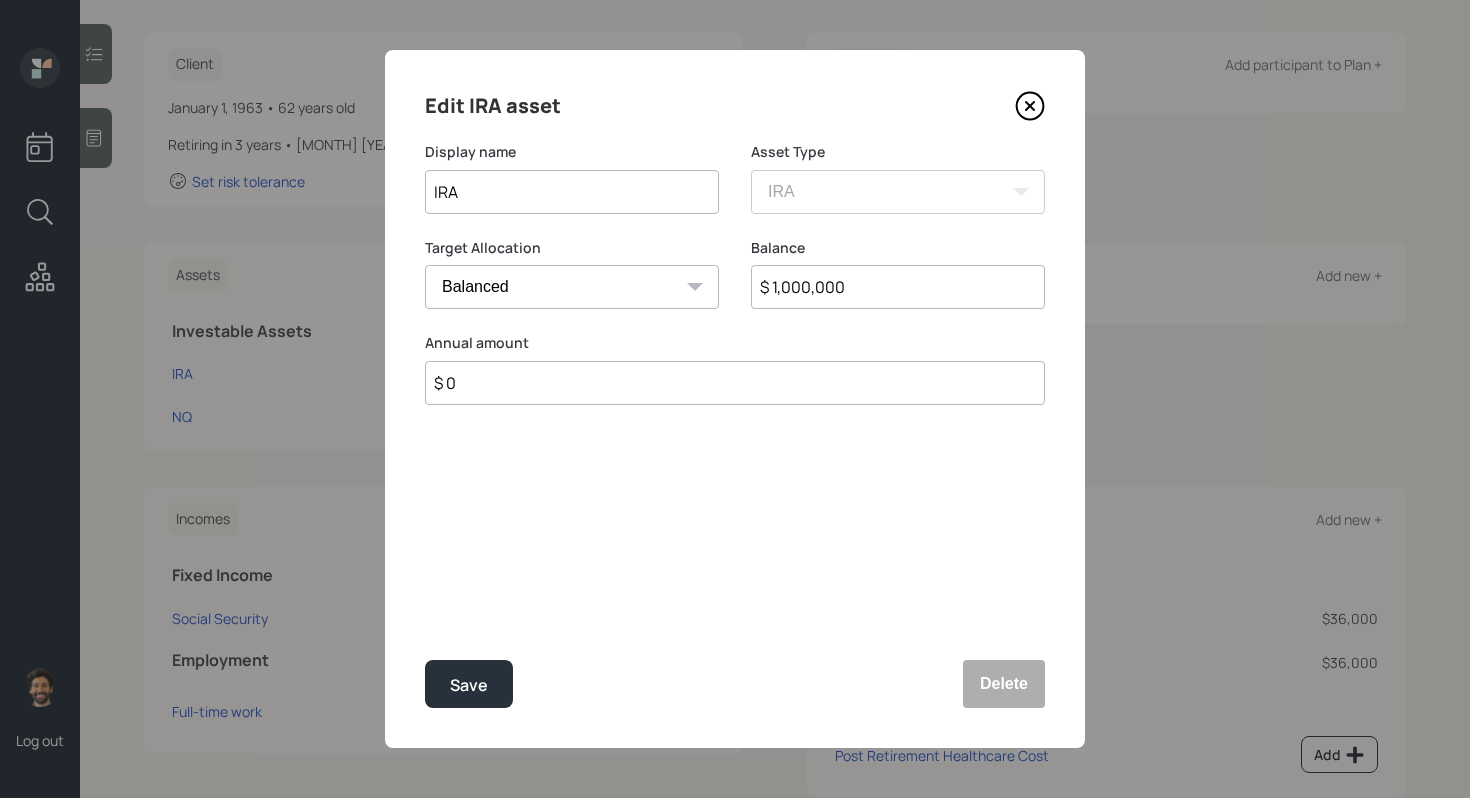 click on "IRA" at bounding box center (572, 192) 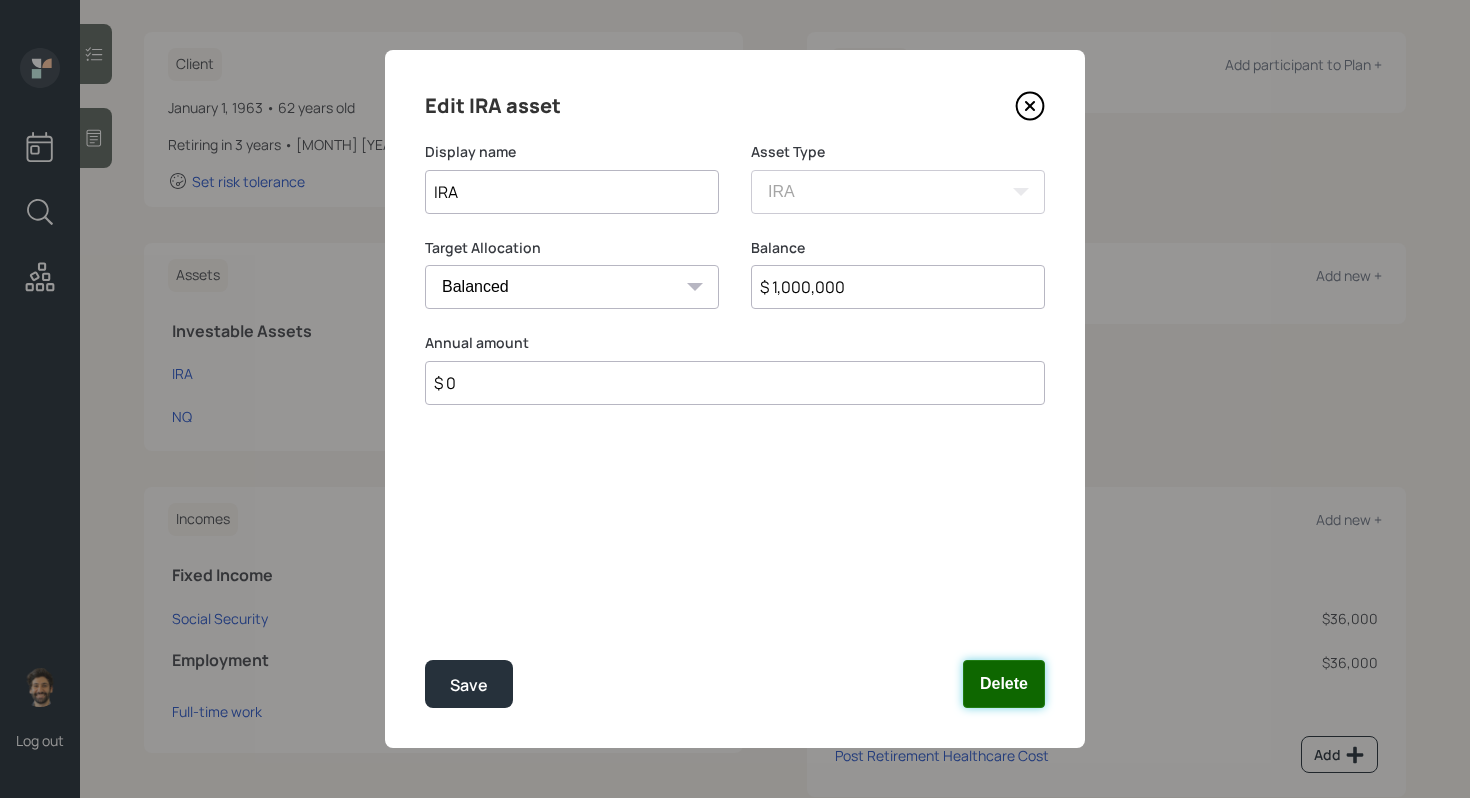 click on "Delete" at bounding box center (1004, 684) 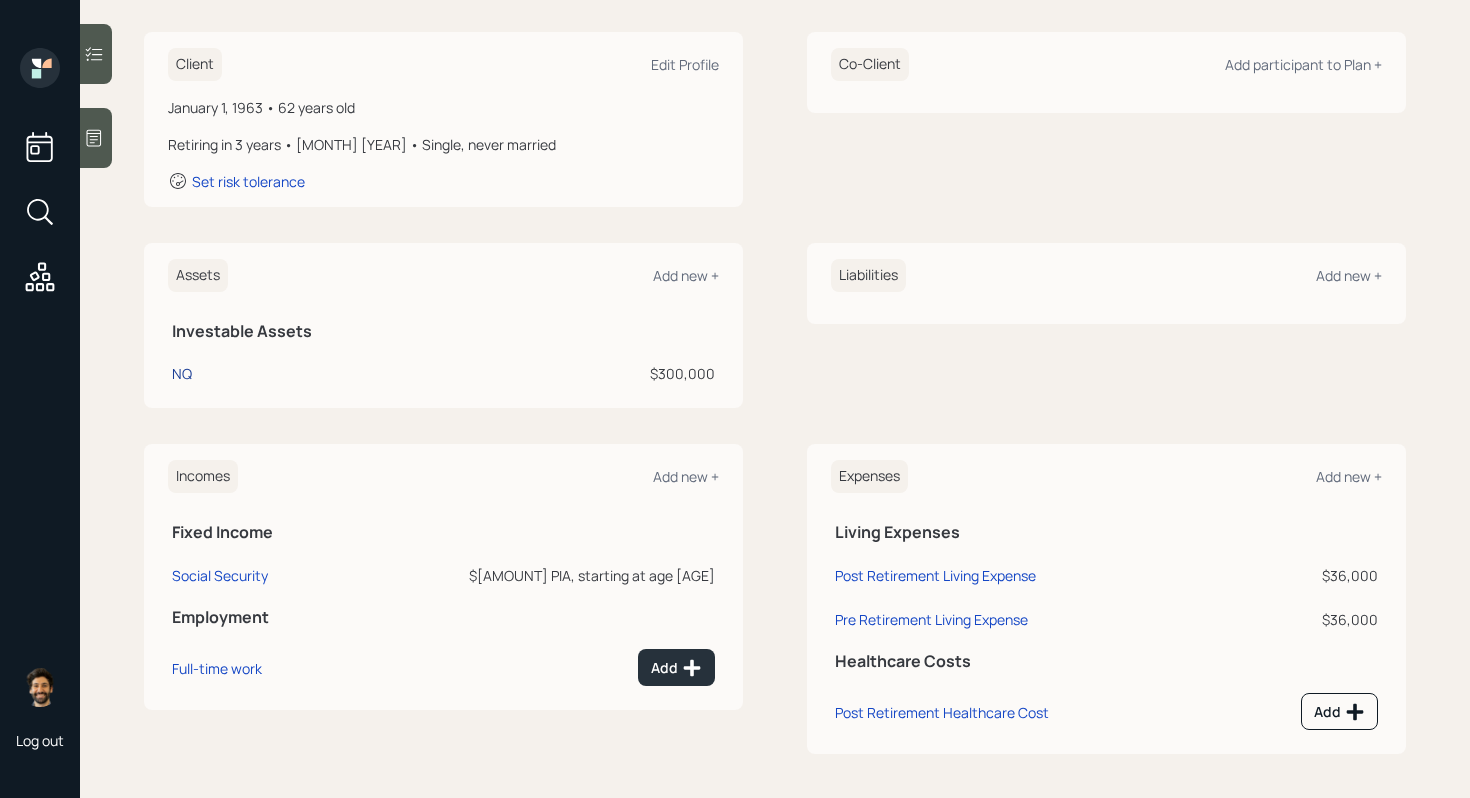click on "NQ" at bounding box center (182, 373) 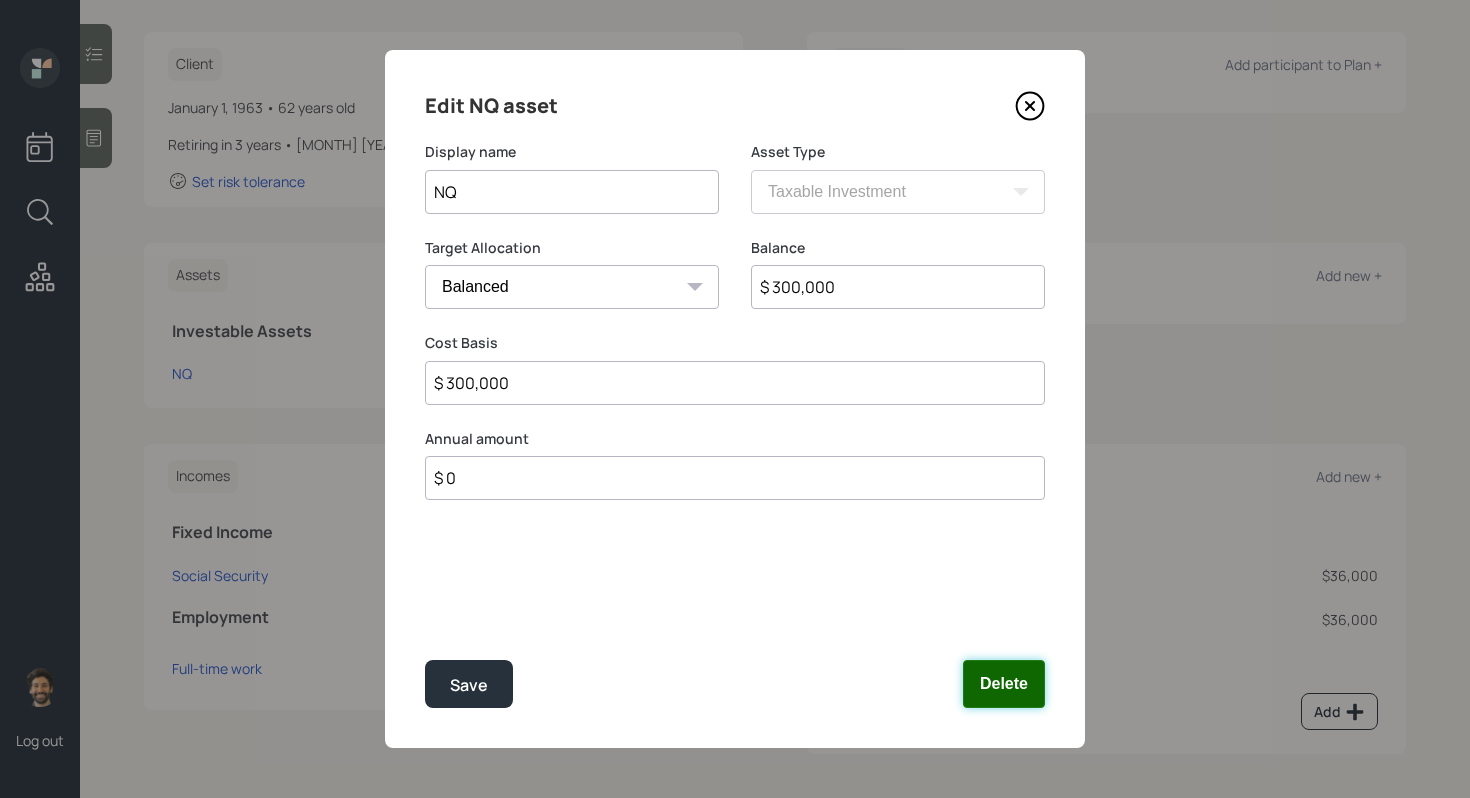 click on "Delete" at bounding box center (1004, 684) 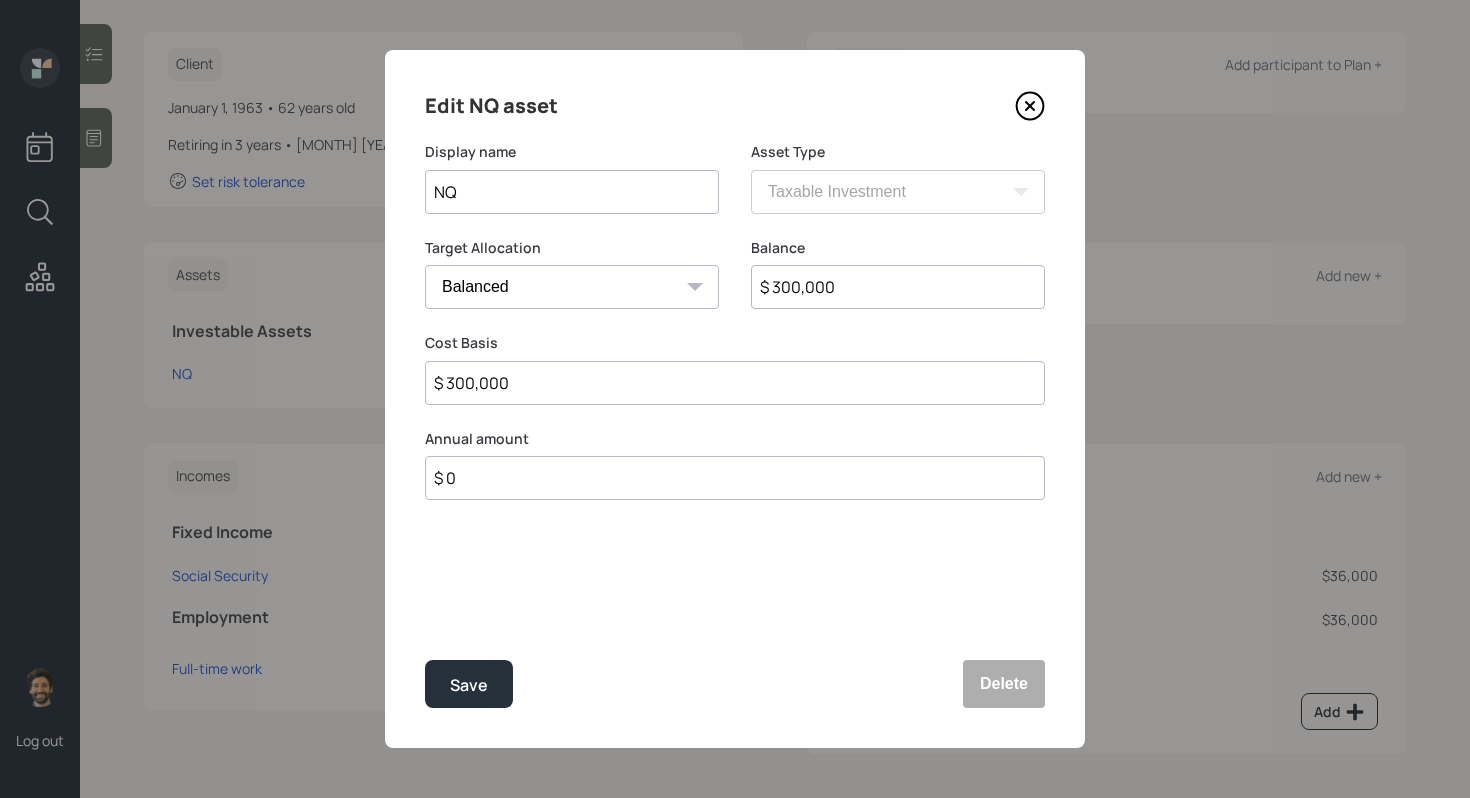 scroll, scrollTop: 190, scrollLeft: 0, axis: vertical 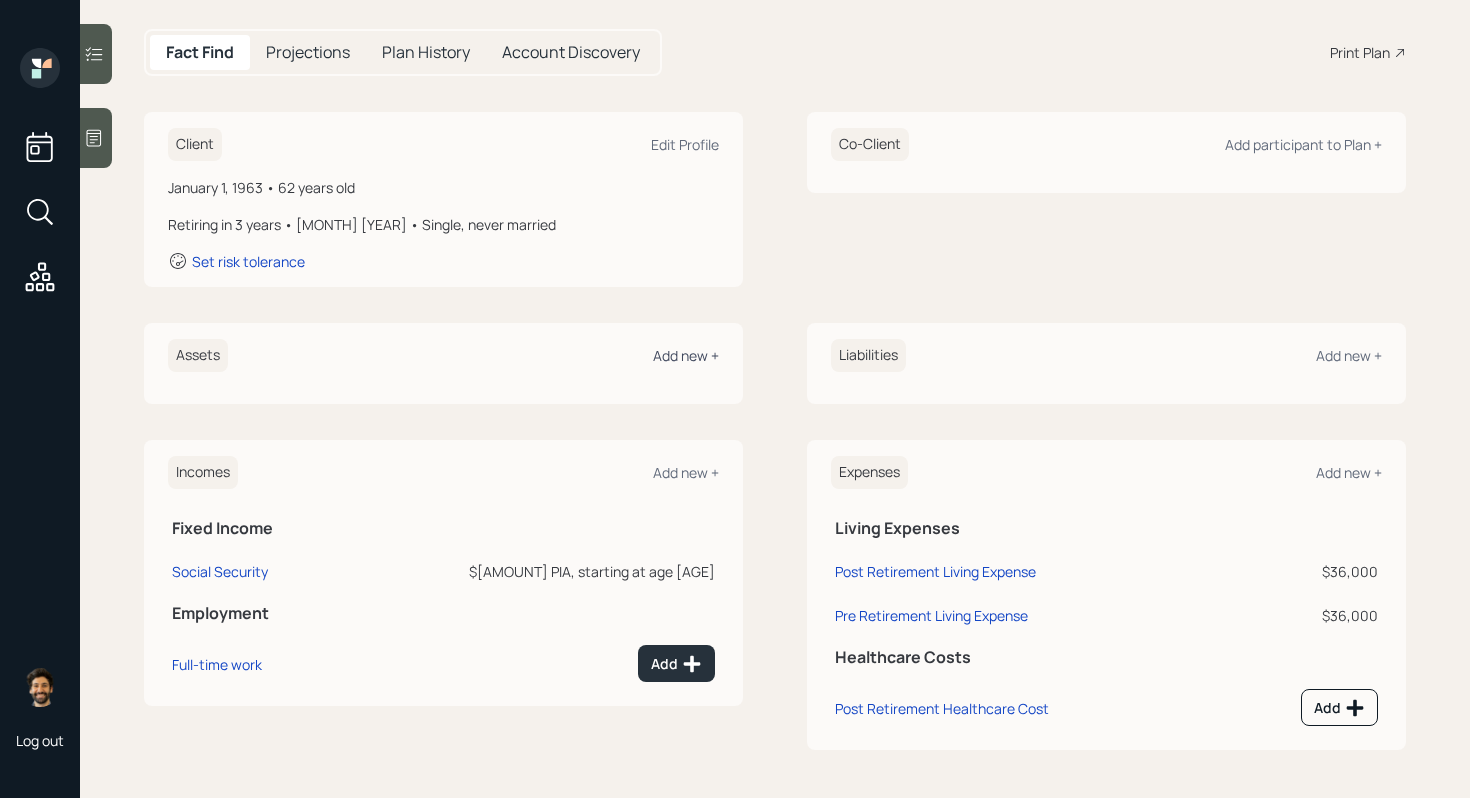 click on "Add new +" at bounding box center (686, 355) 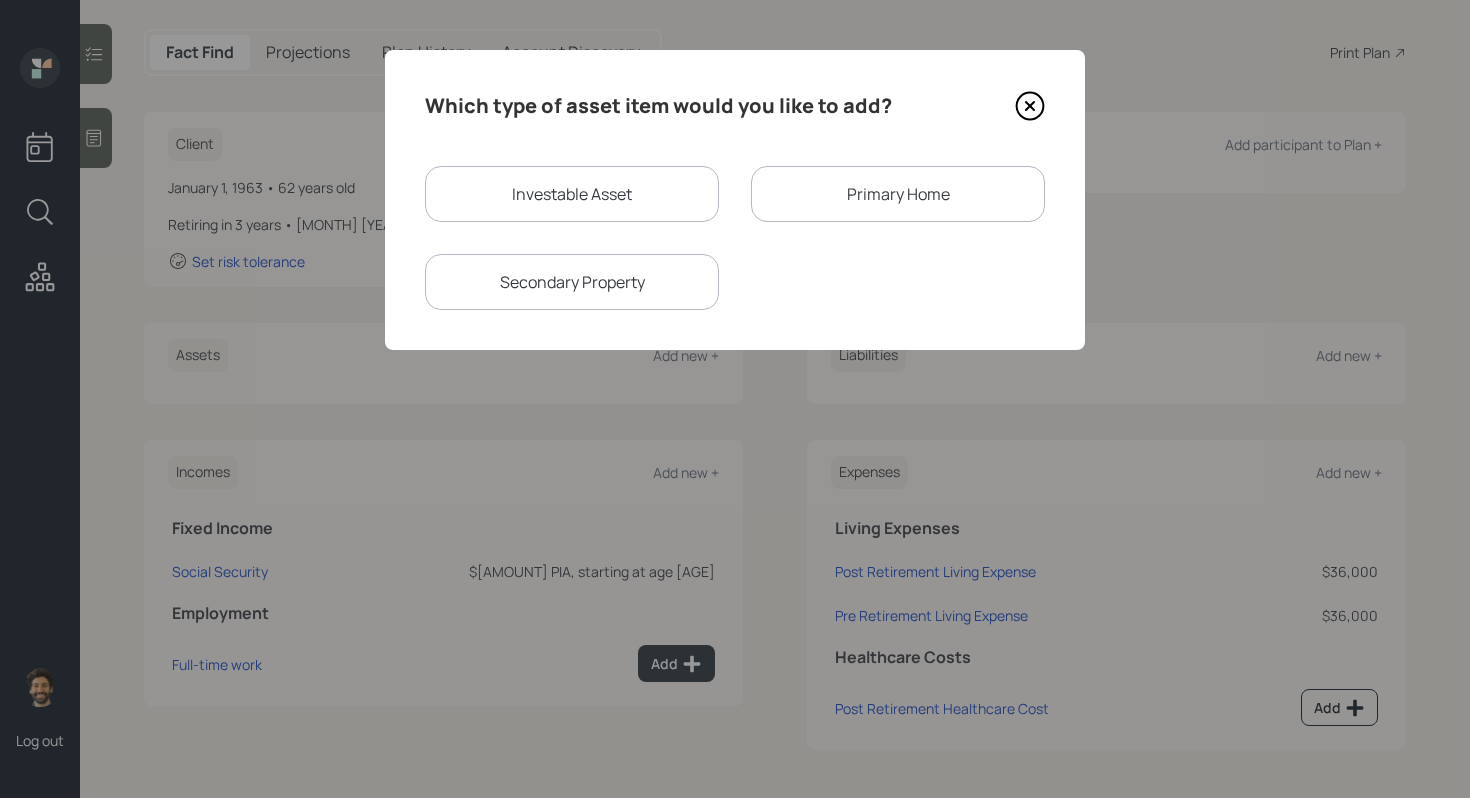 click on "Investable Asset" at bounding box center (572, 194) 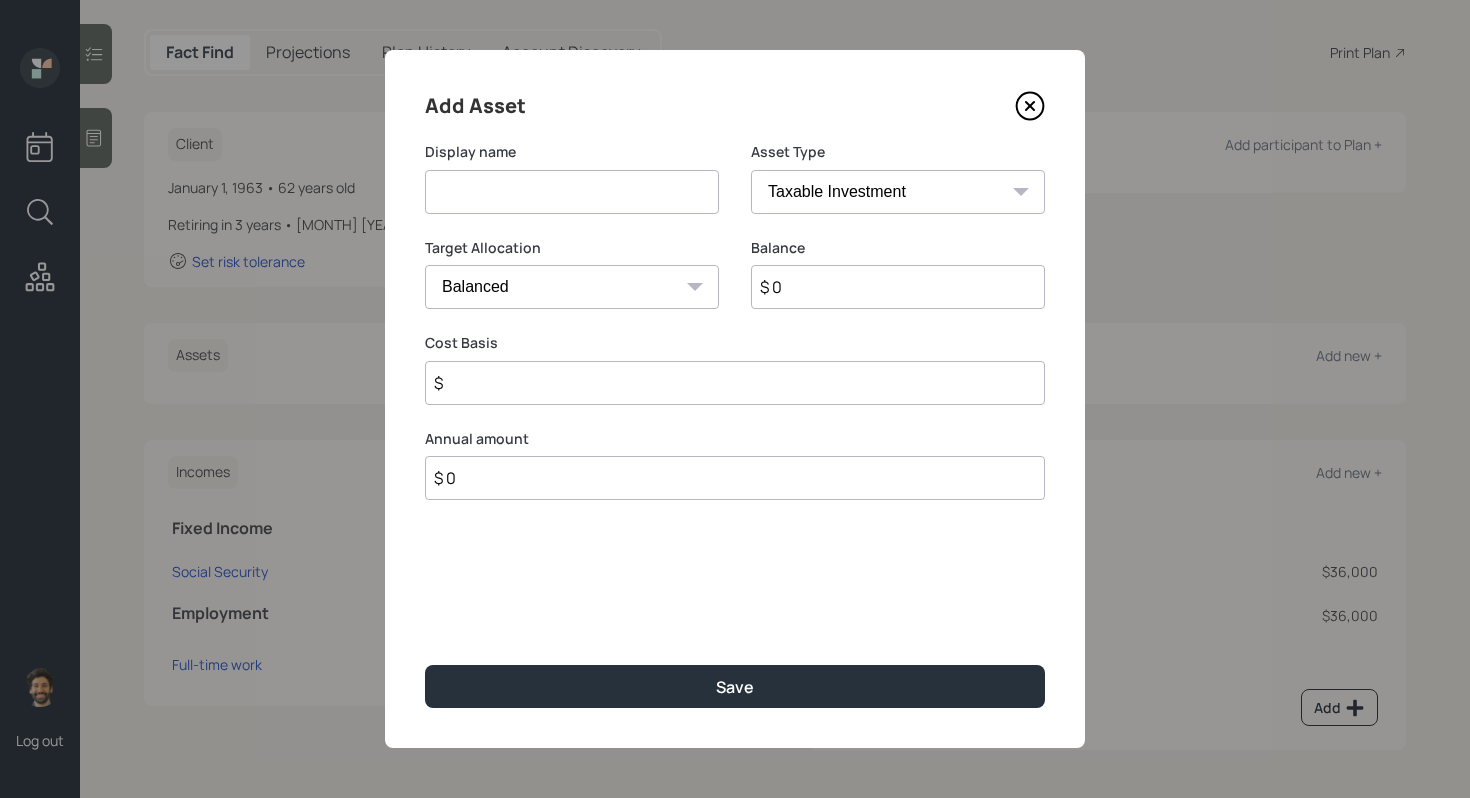 click at bounding box center [572, 192] 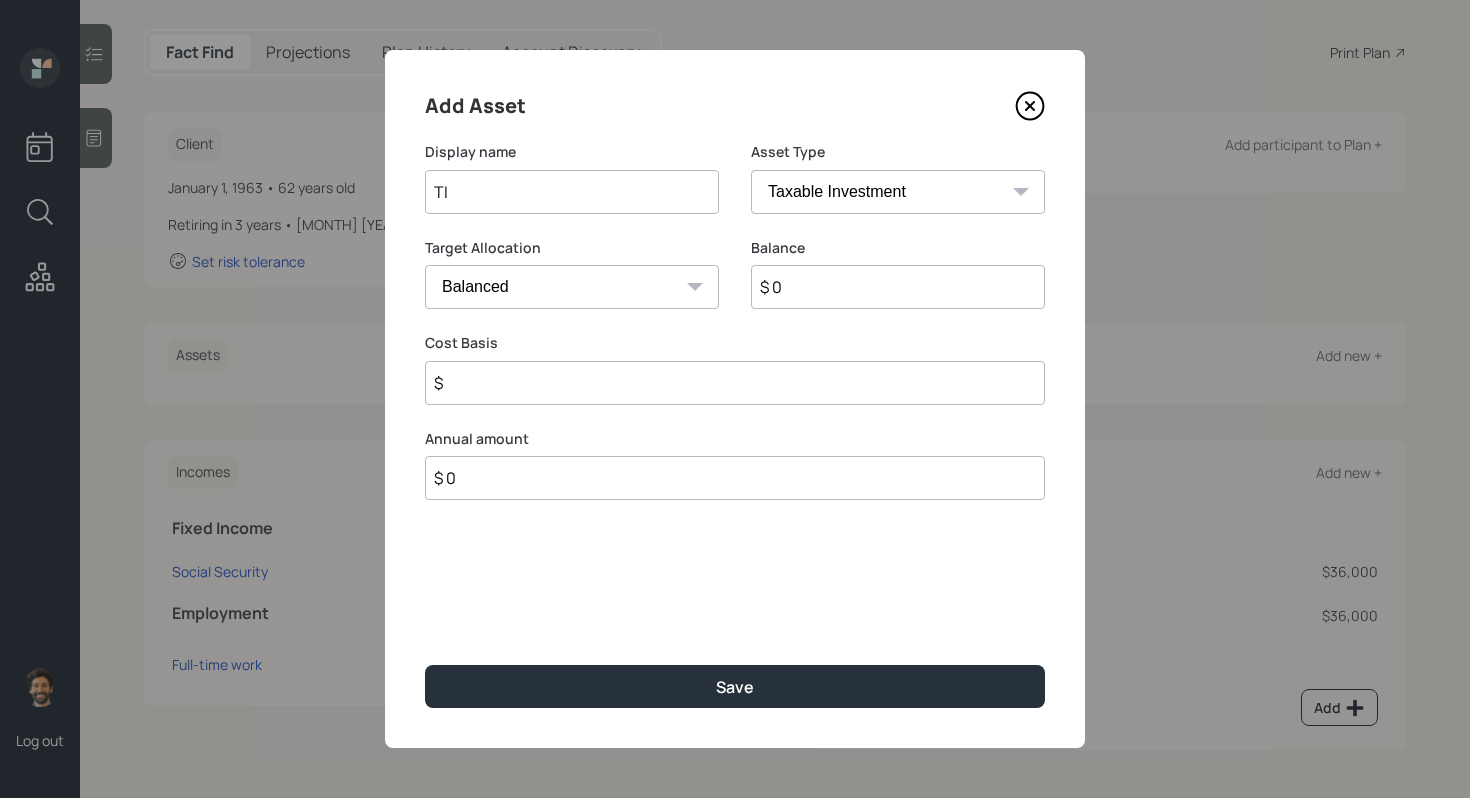 type on "T" 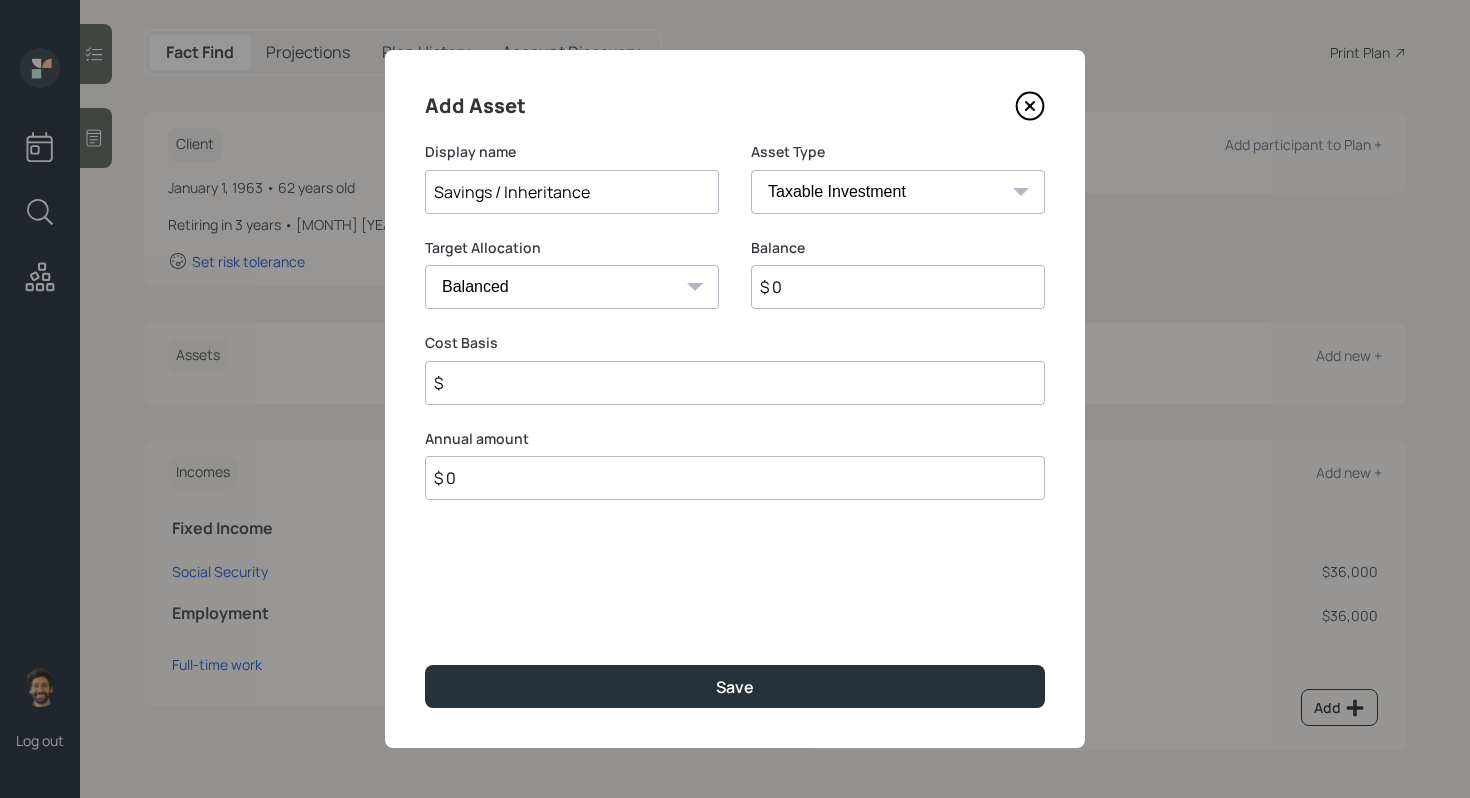 type on "Savings / Inheritance" 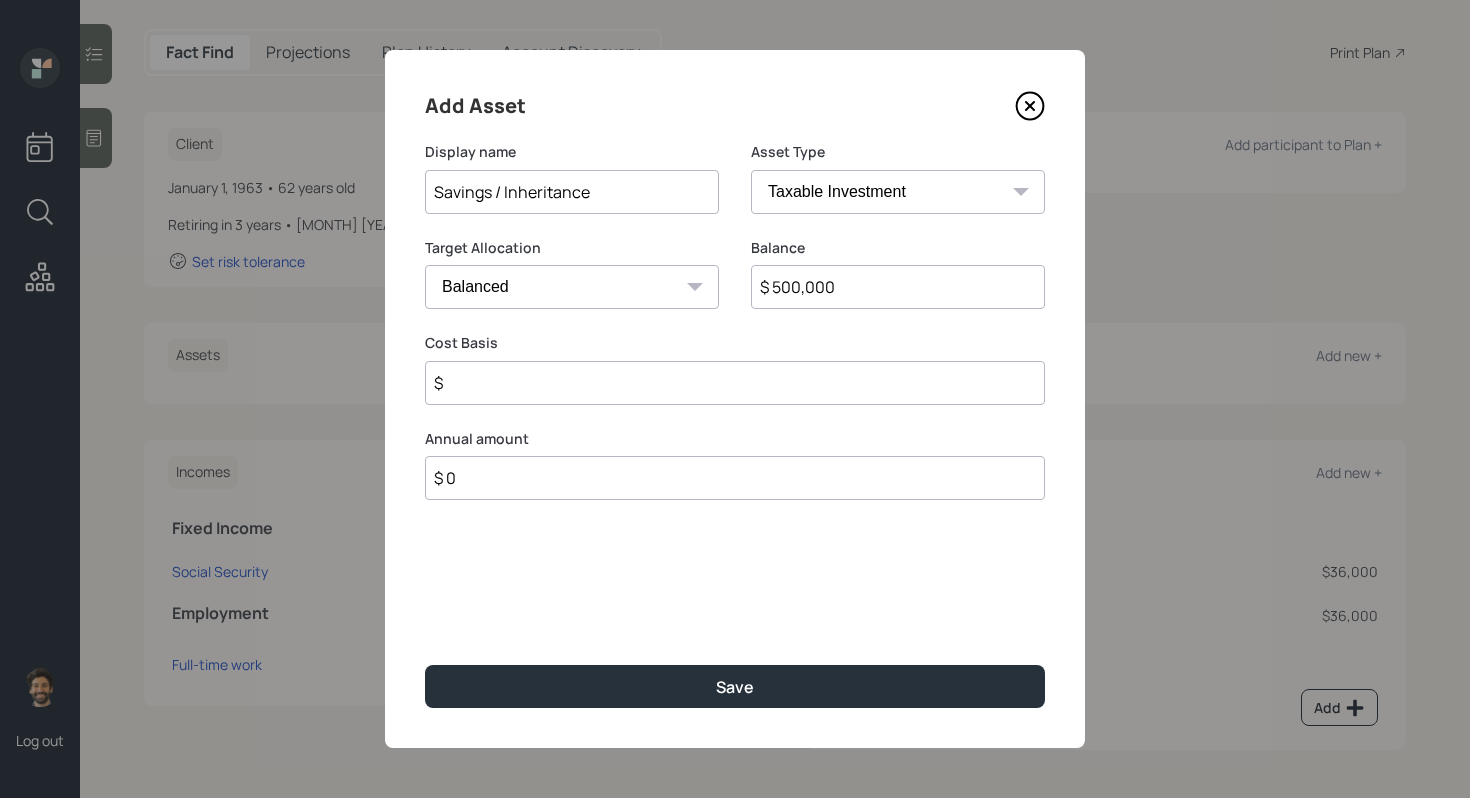 type on "$ 500,000" 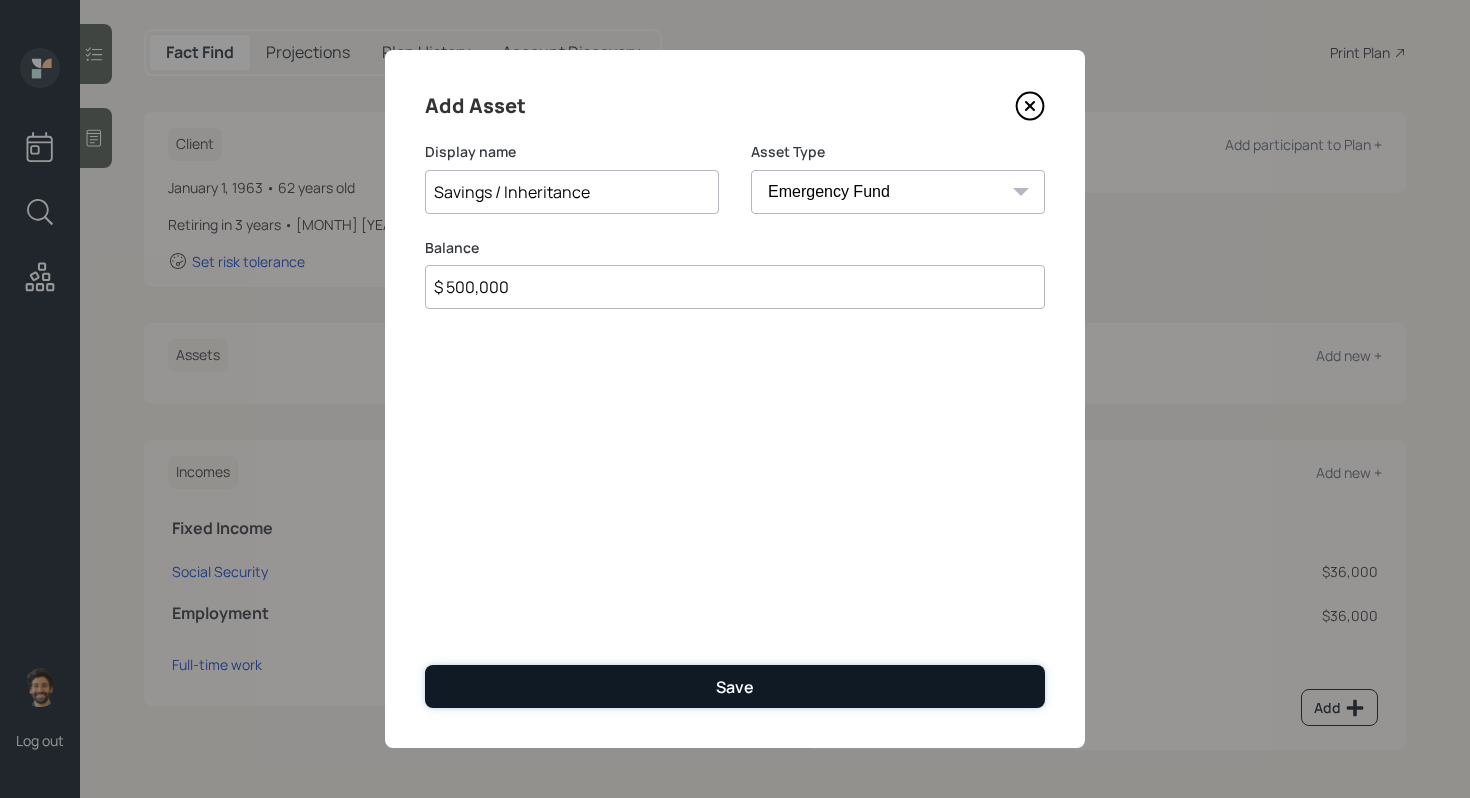 click on "Save" at bounding box center [735, 686] 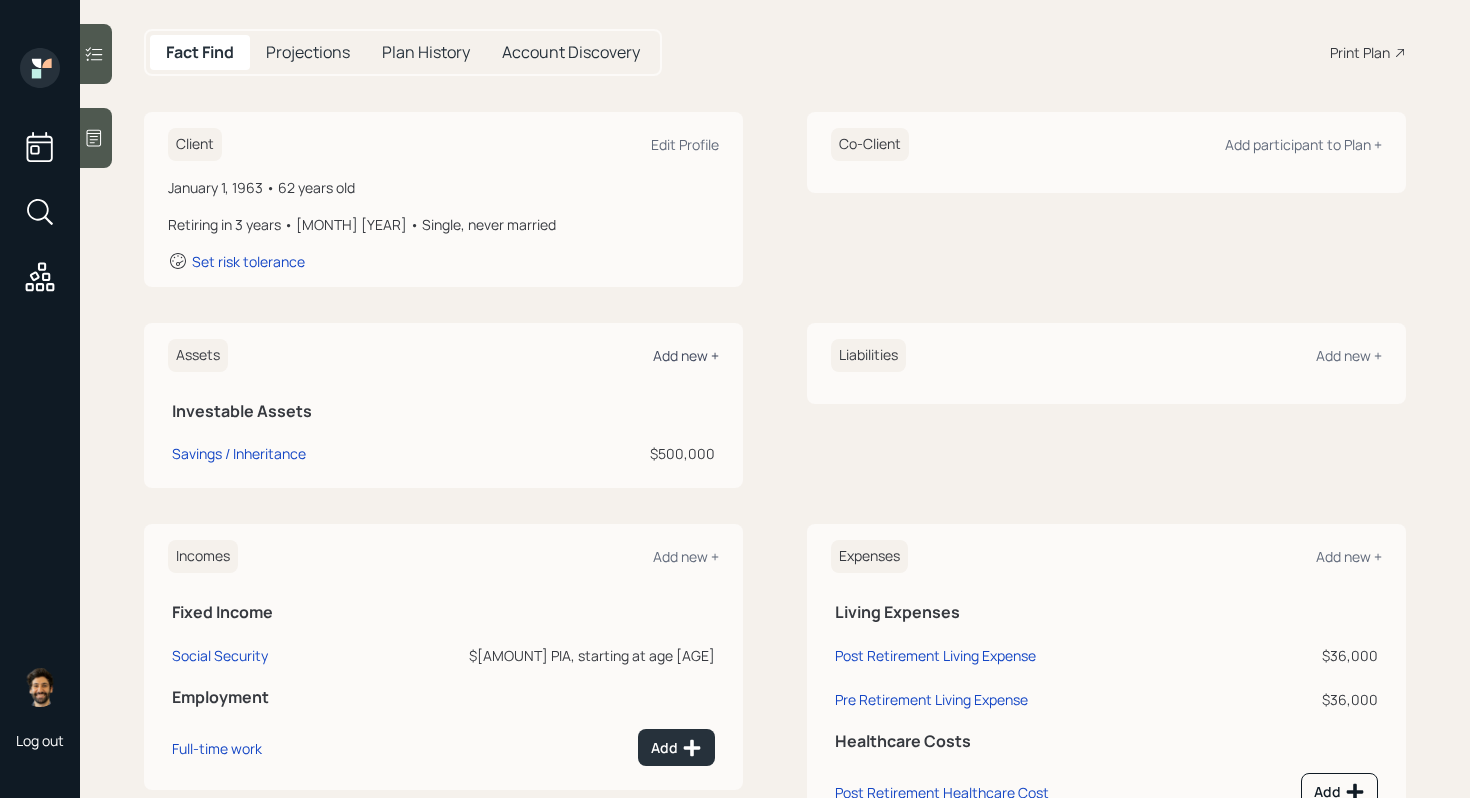 click on "Add new +" at bounding box center [686, 355] 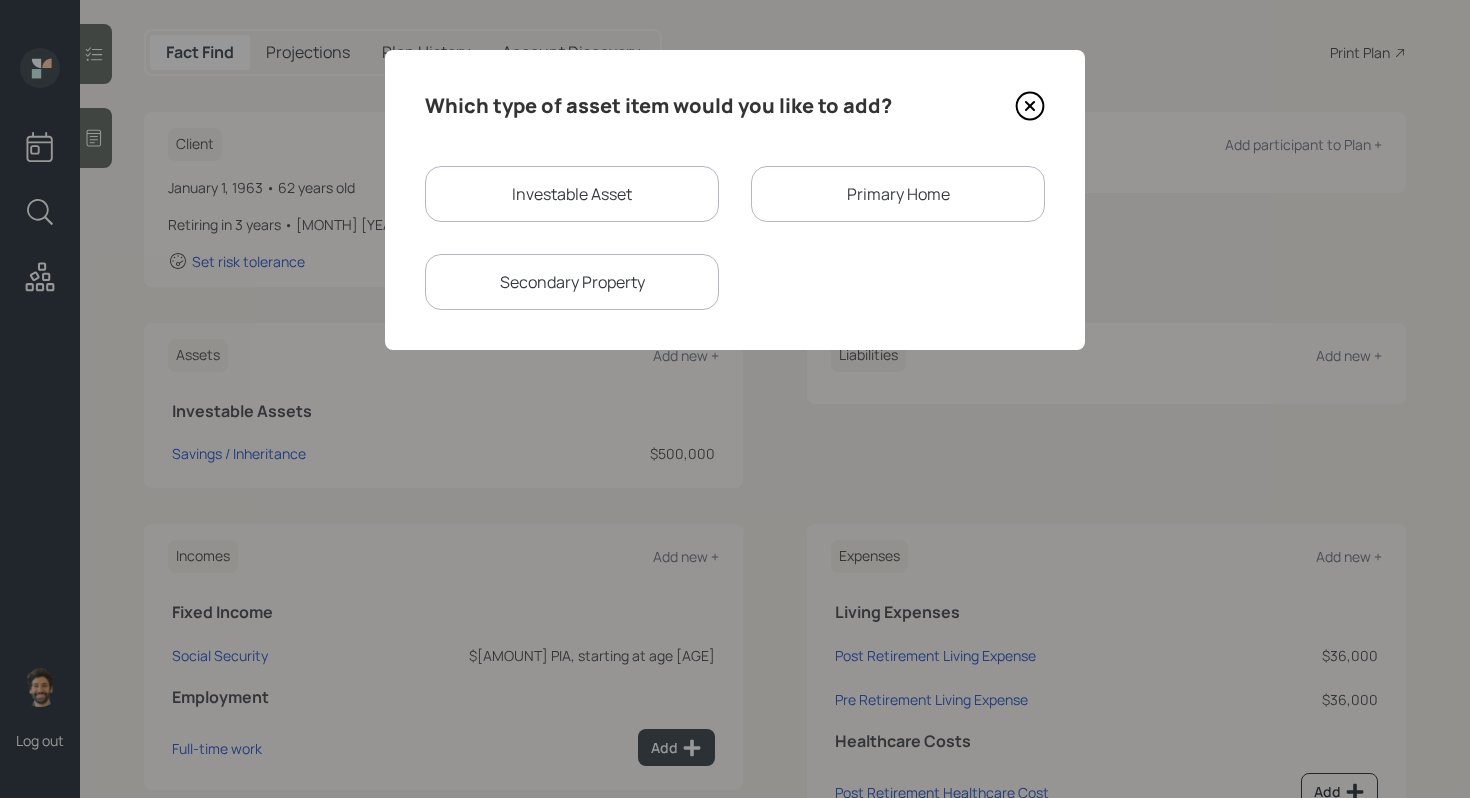 click on "Investable Asset" at bounding box center (572, 194) 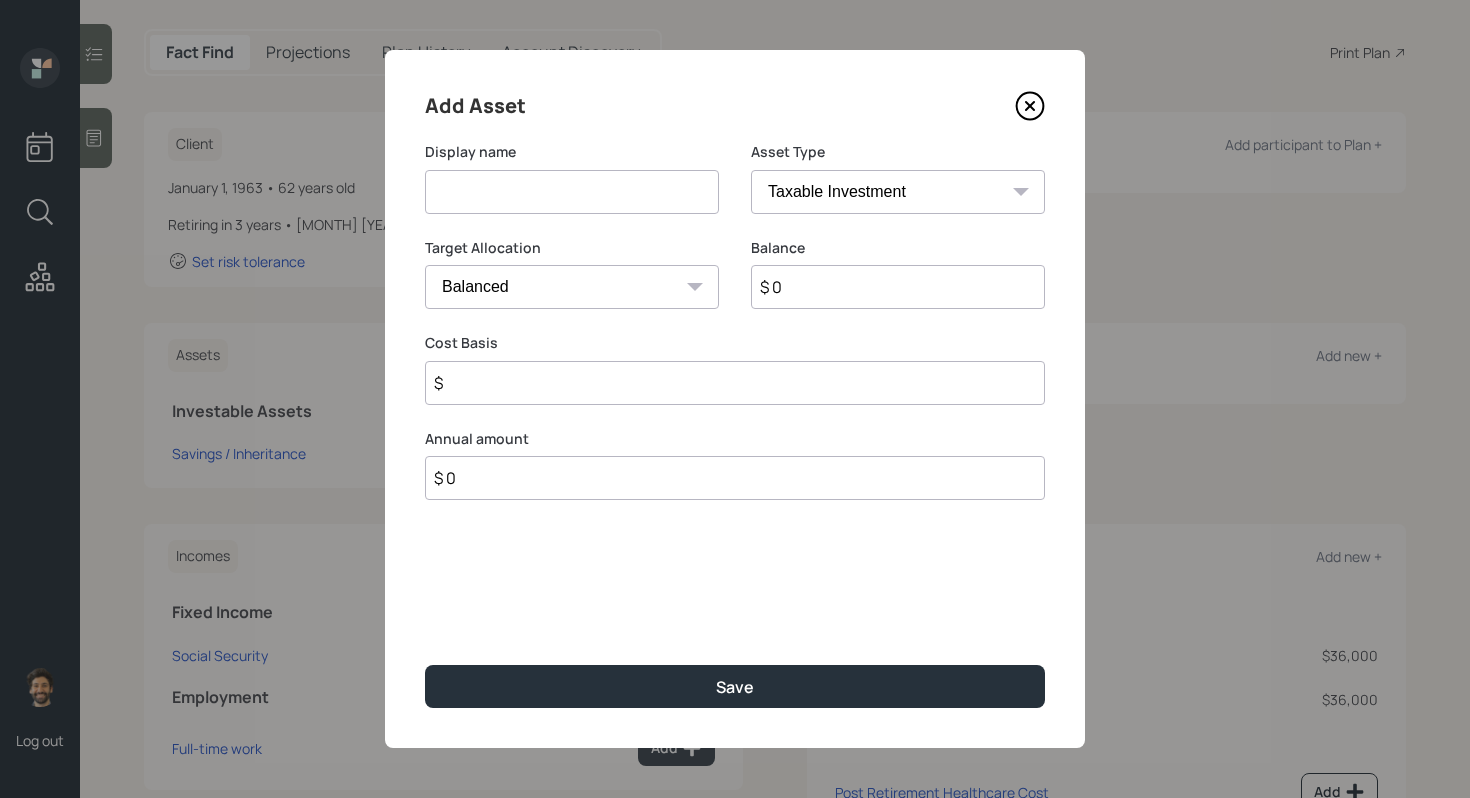 click at bounding box center [572, 192] 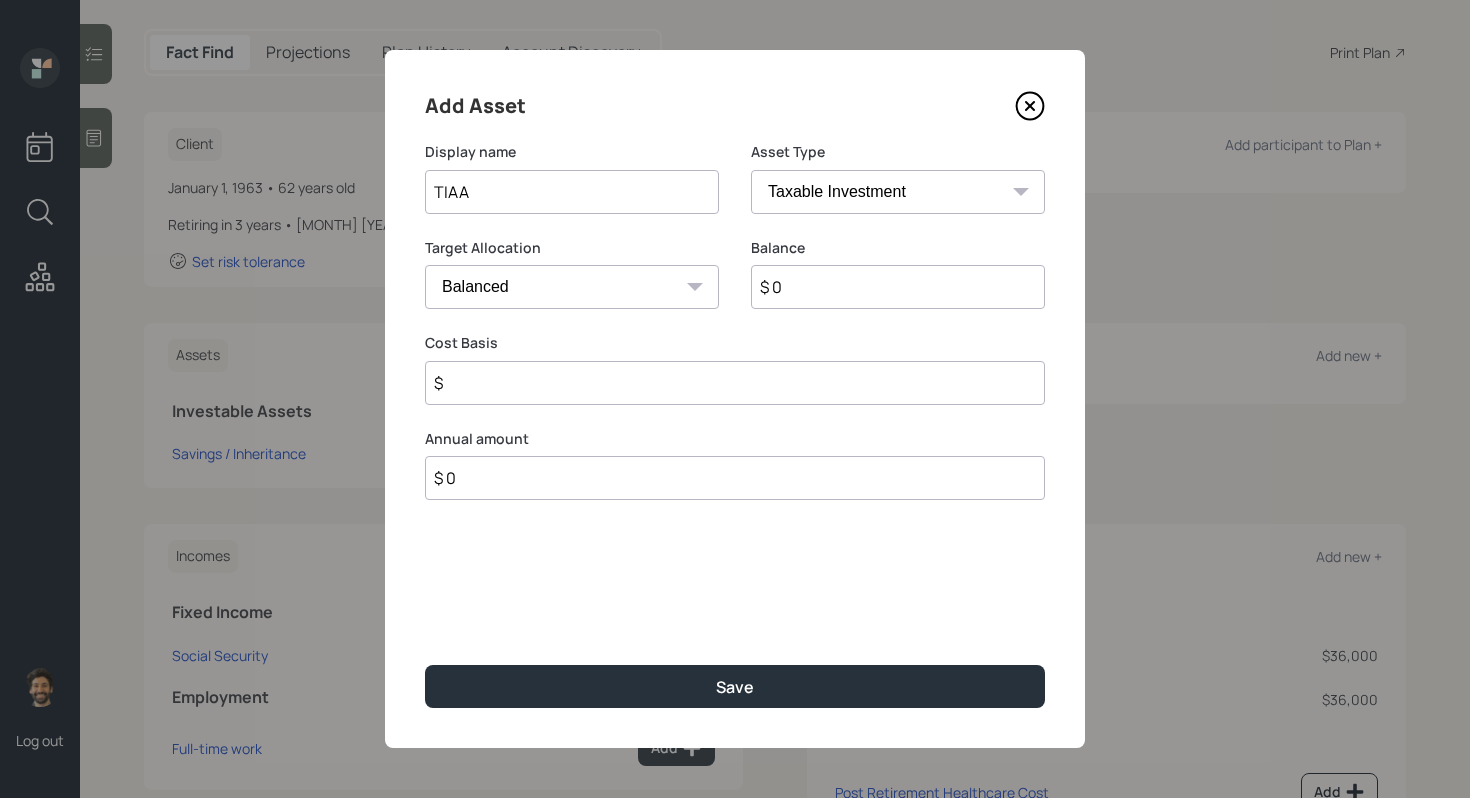 type on "TIAA" 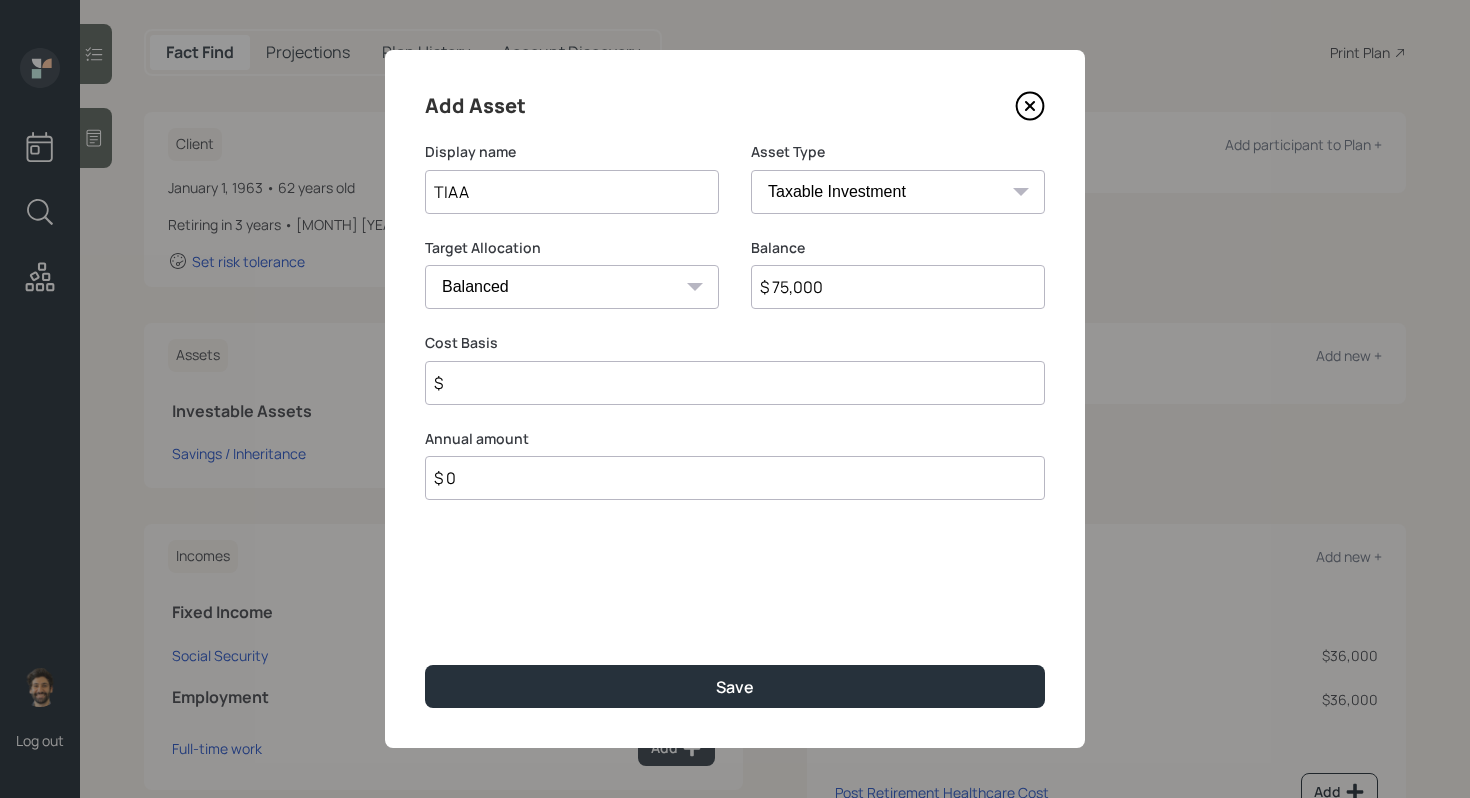 type on "$ 75,000" 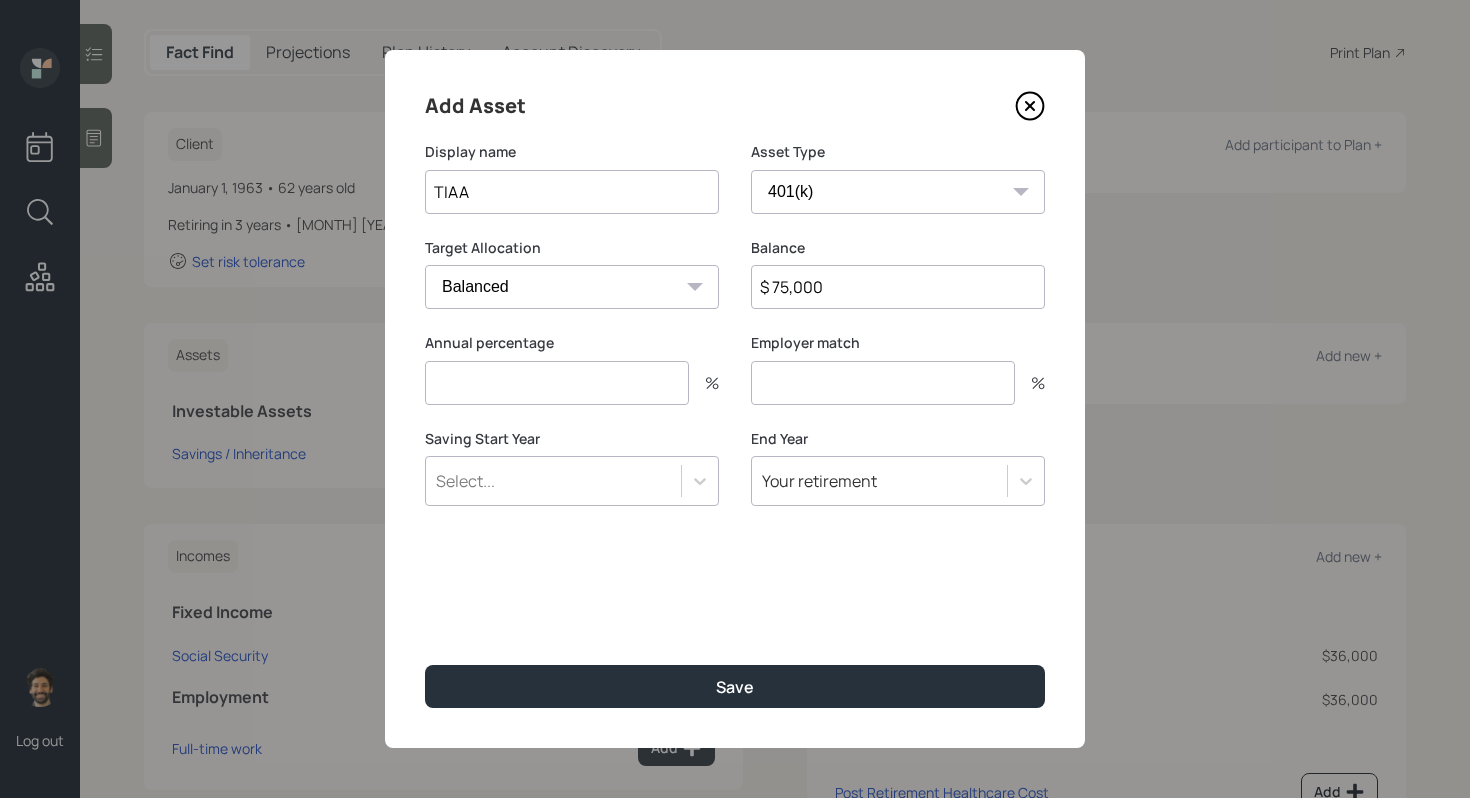 click at bounding box center [557, 383] 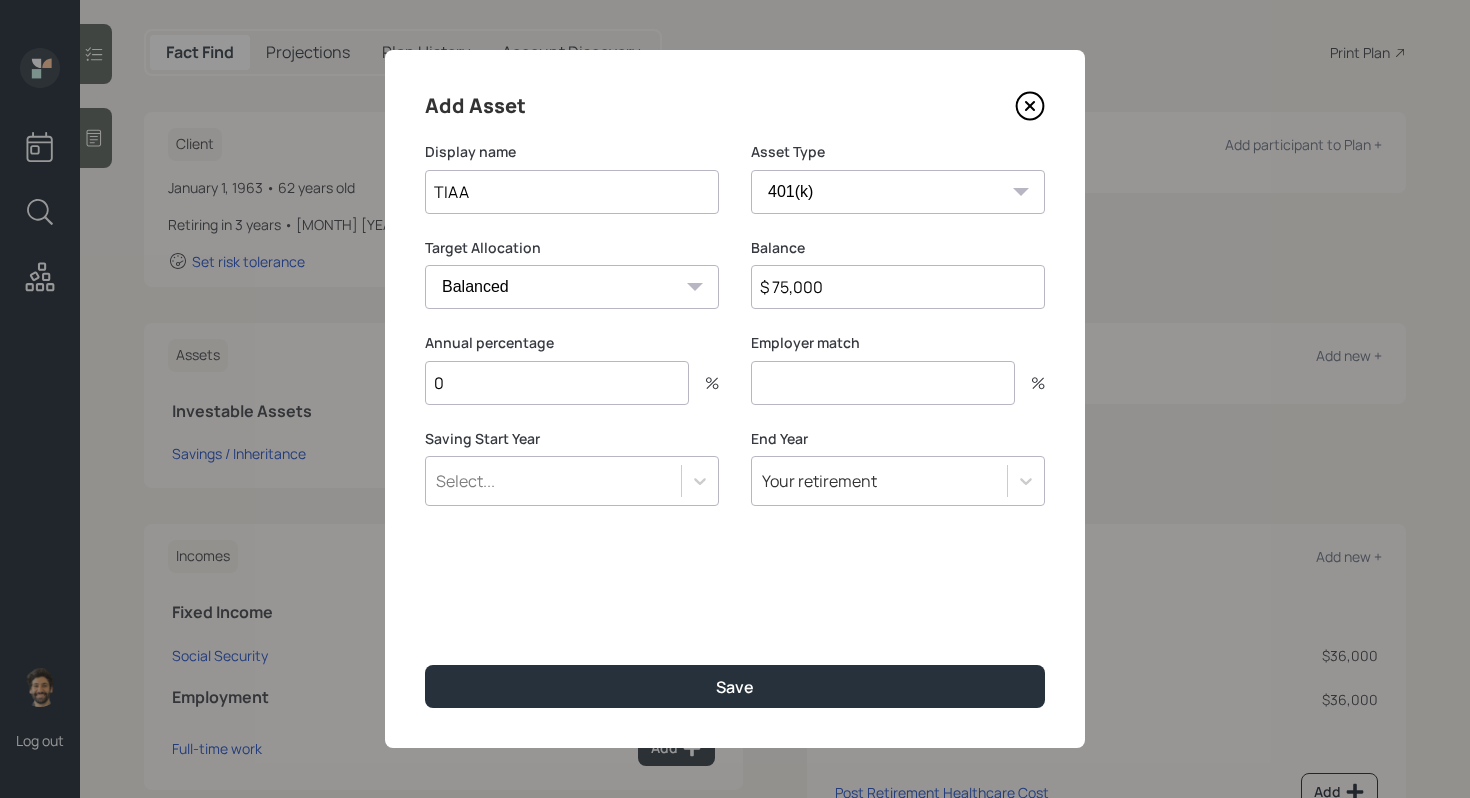 type on "0" 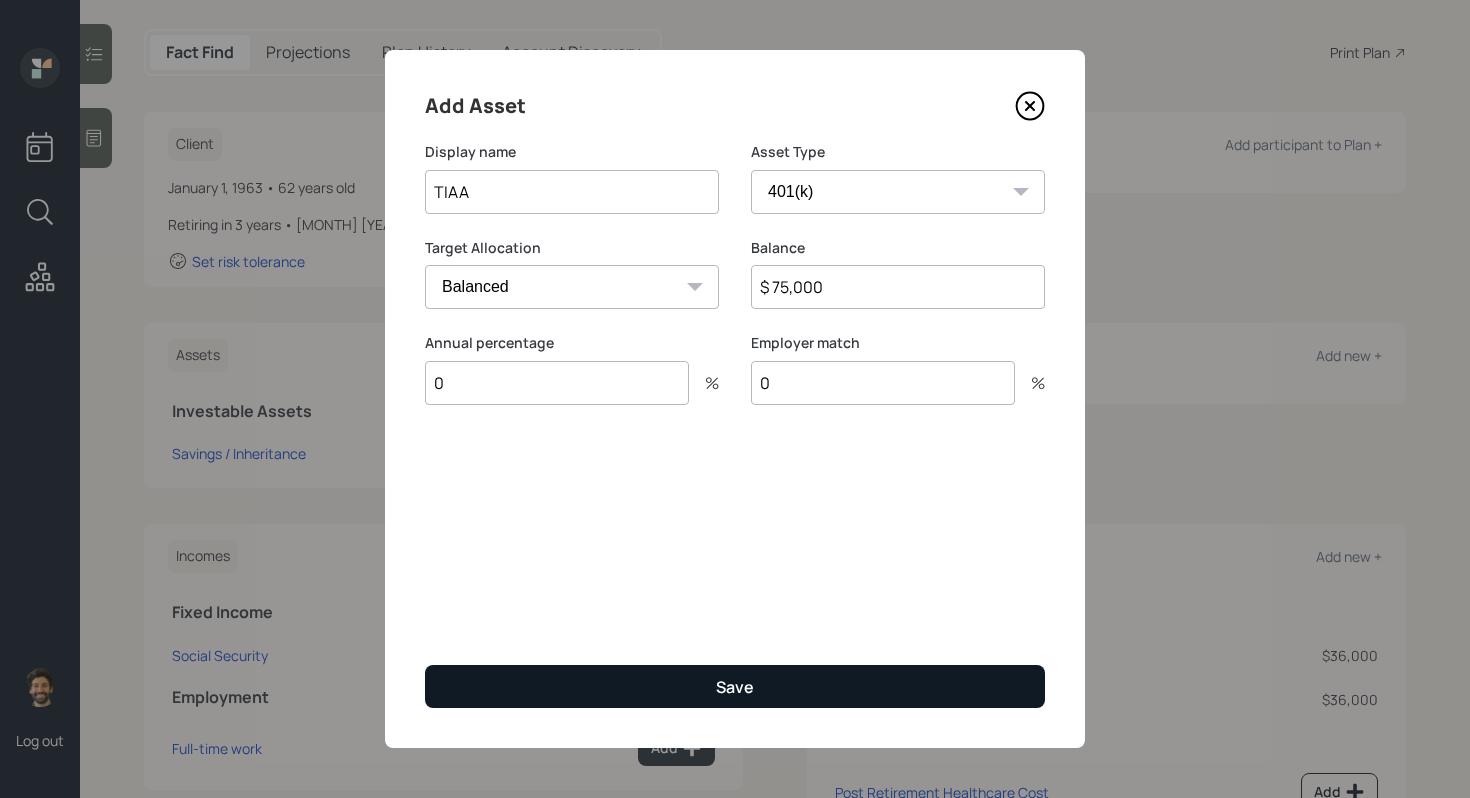 type on "0" 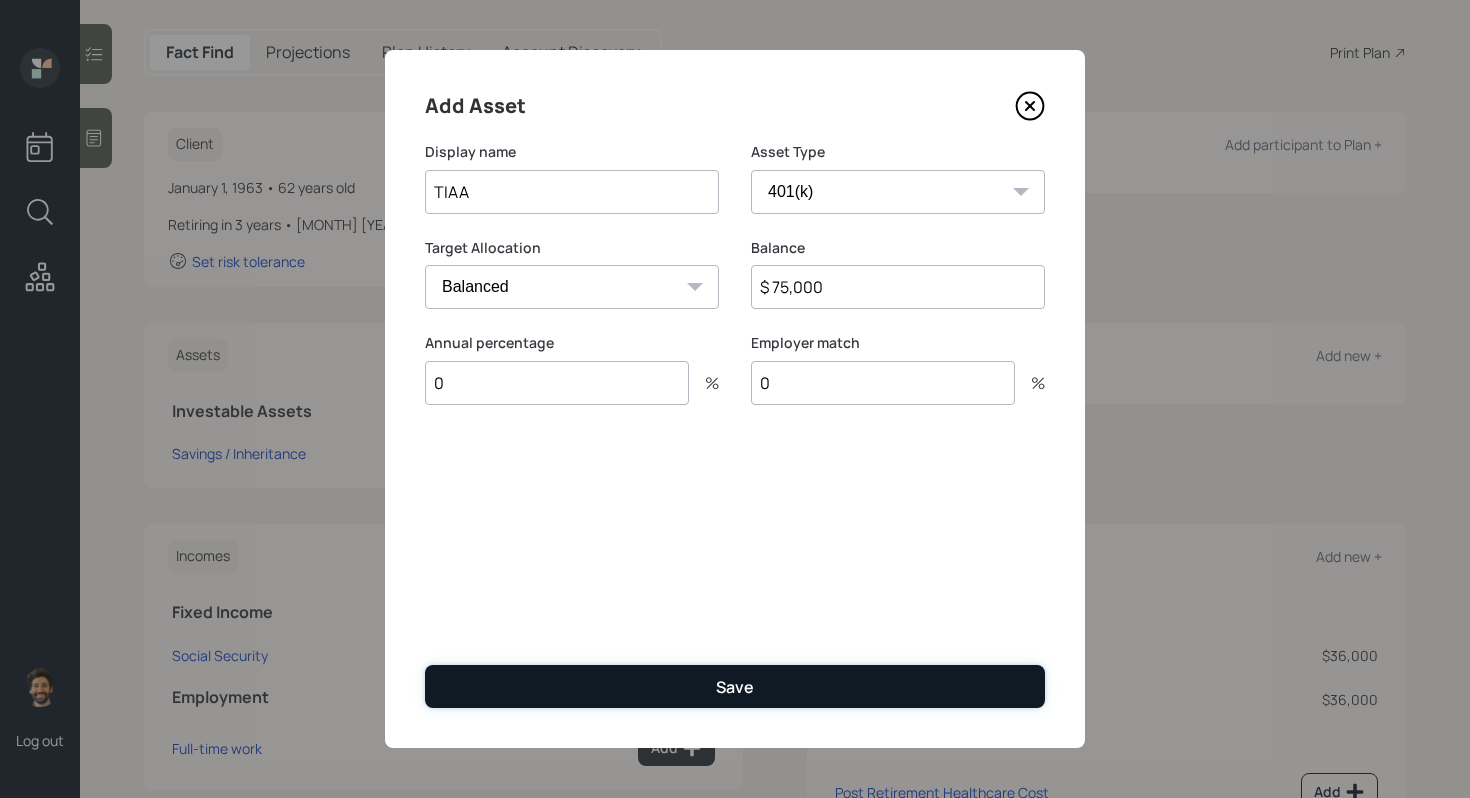 click on "Save" at bounding box center [735, 686] 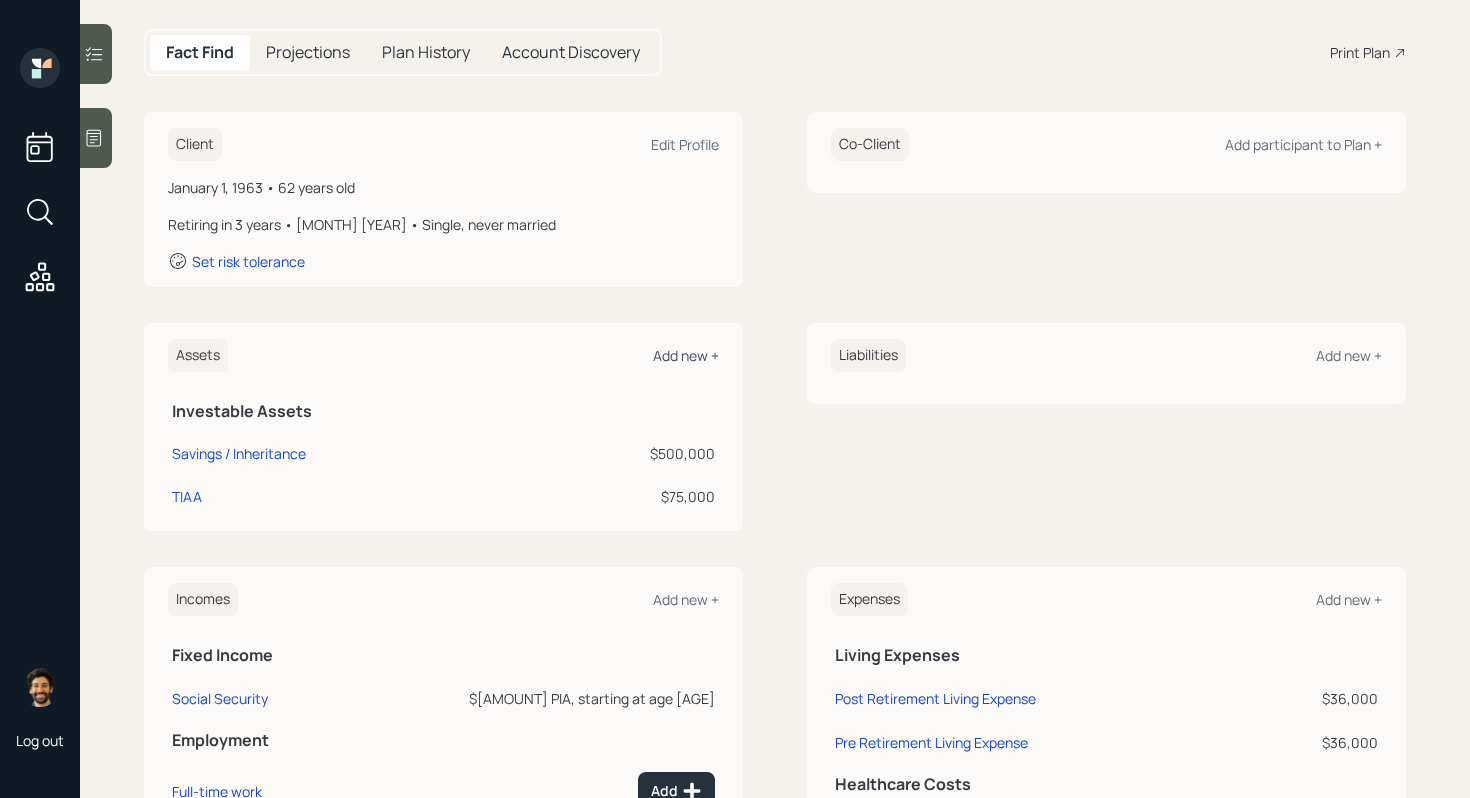 click on "Add new +" at bounding box center [686, 355] 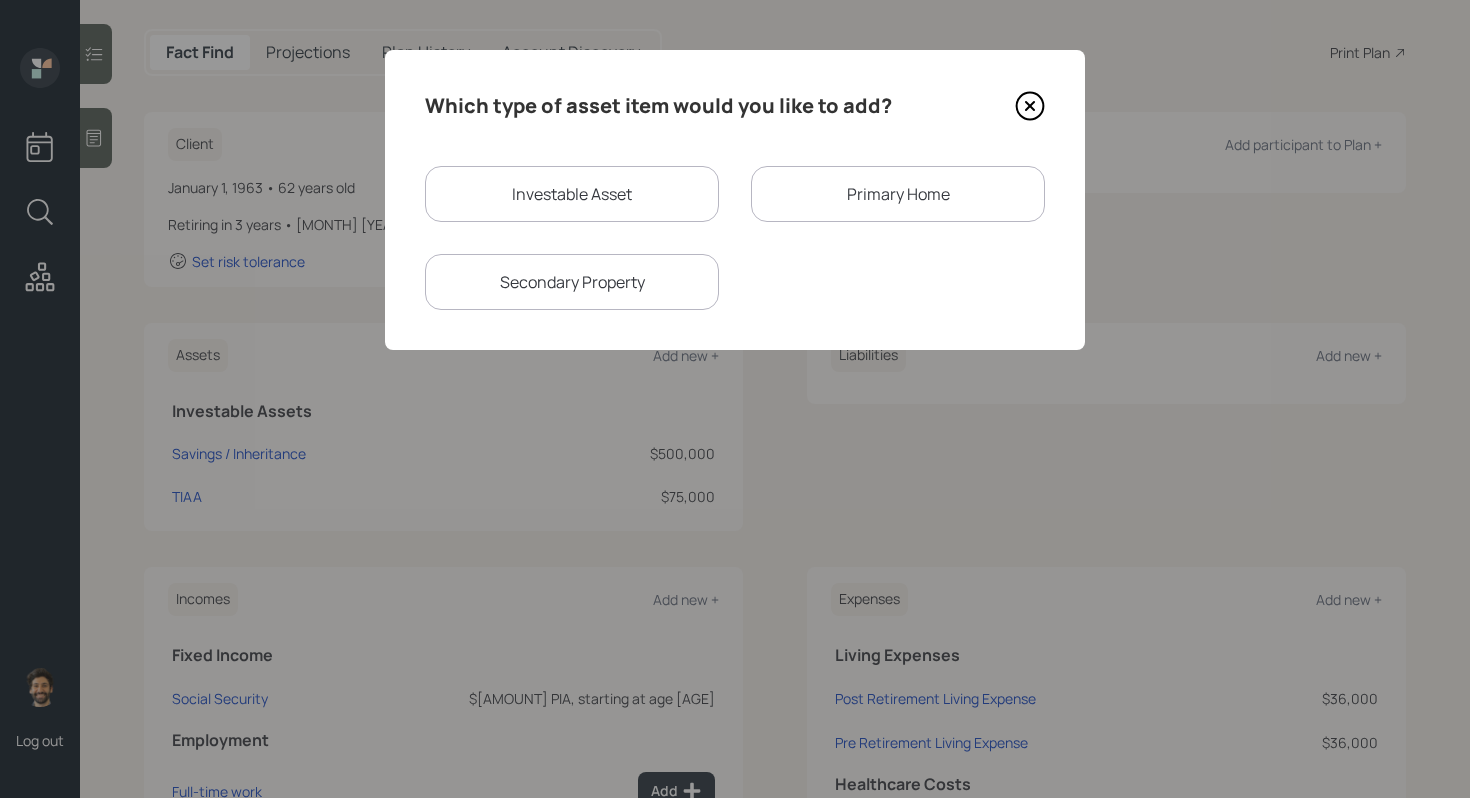 click on "Primary Home" at bounding box center [898, 194] 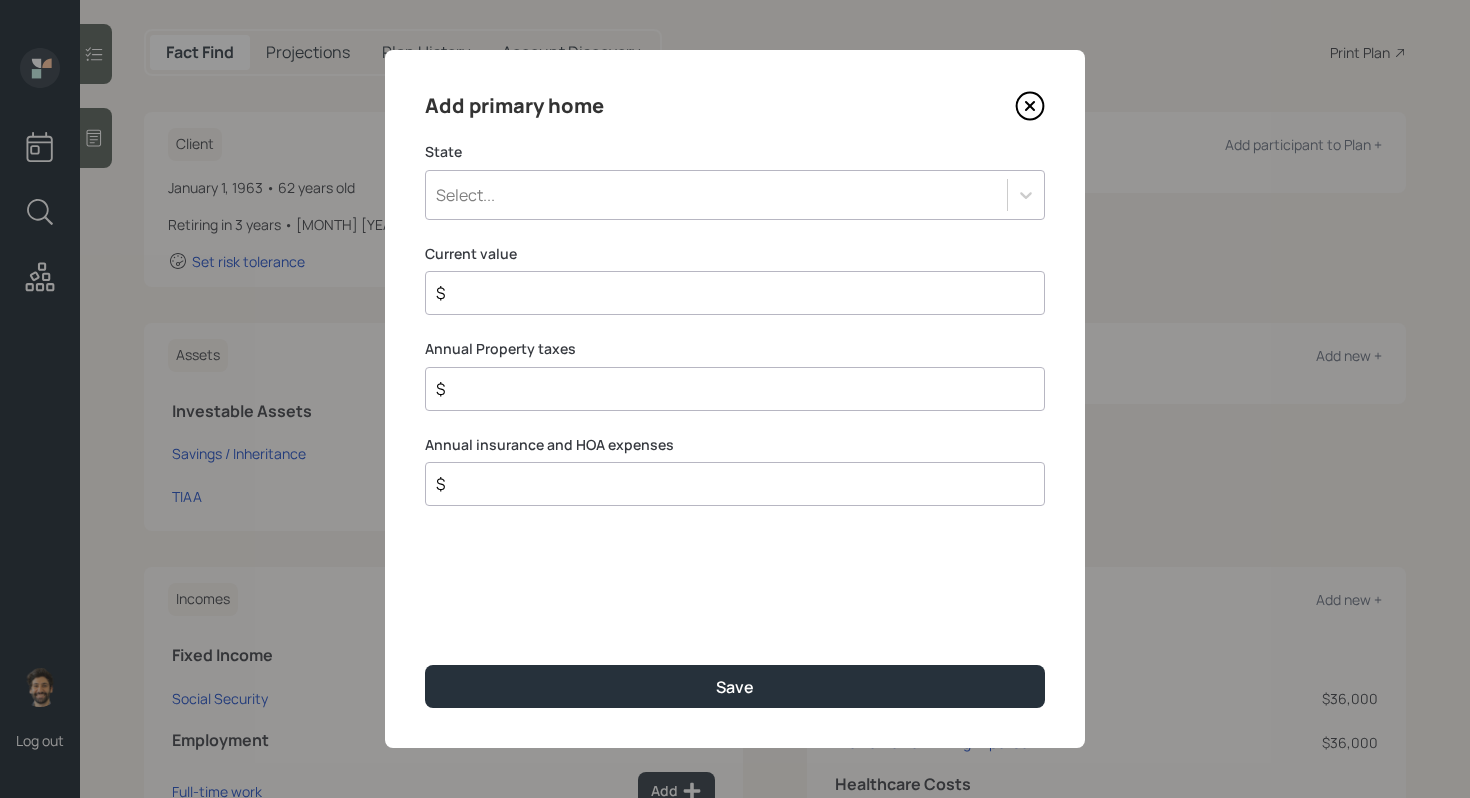 click on "Select..." at bounding box center [716, 195] 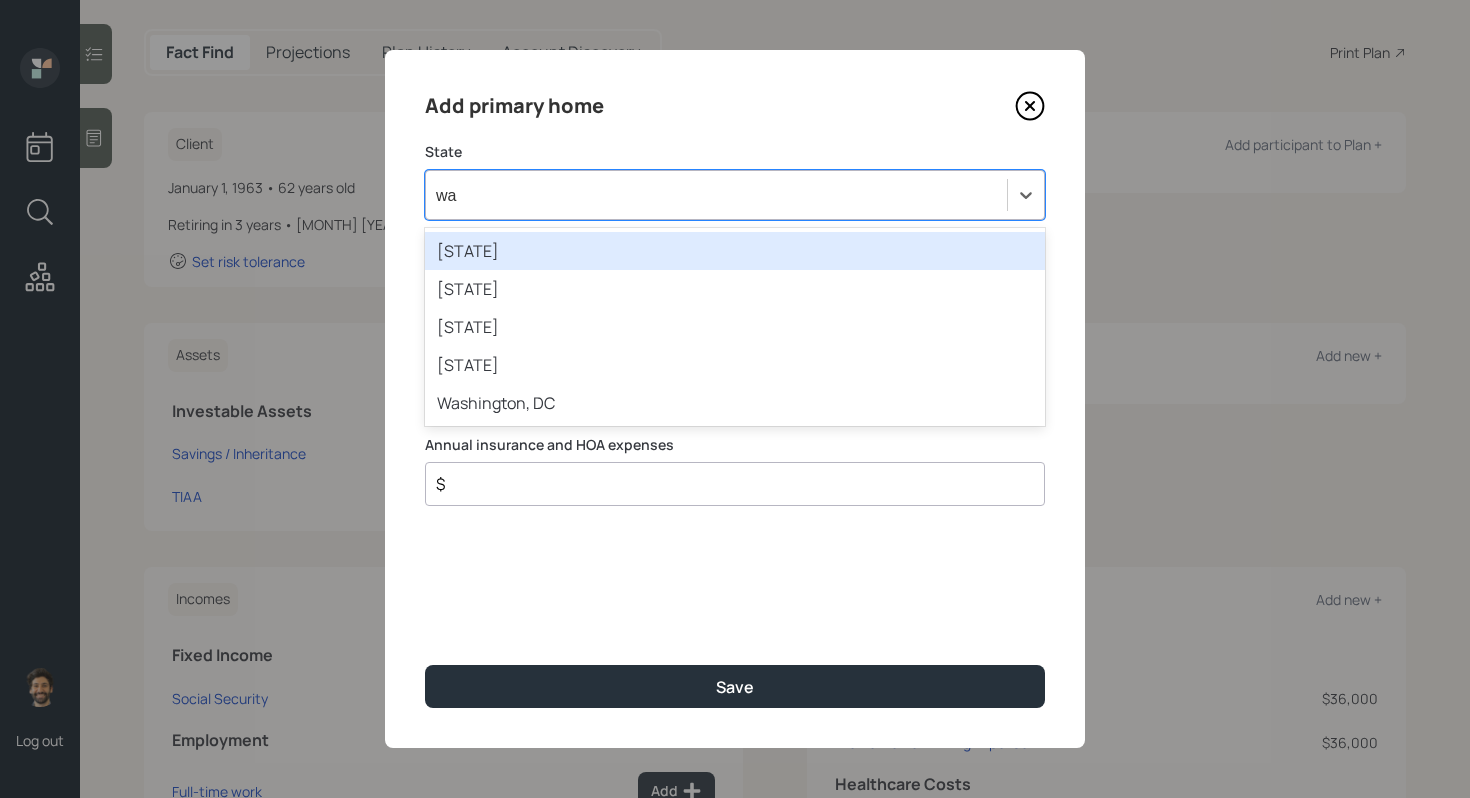type on "was" 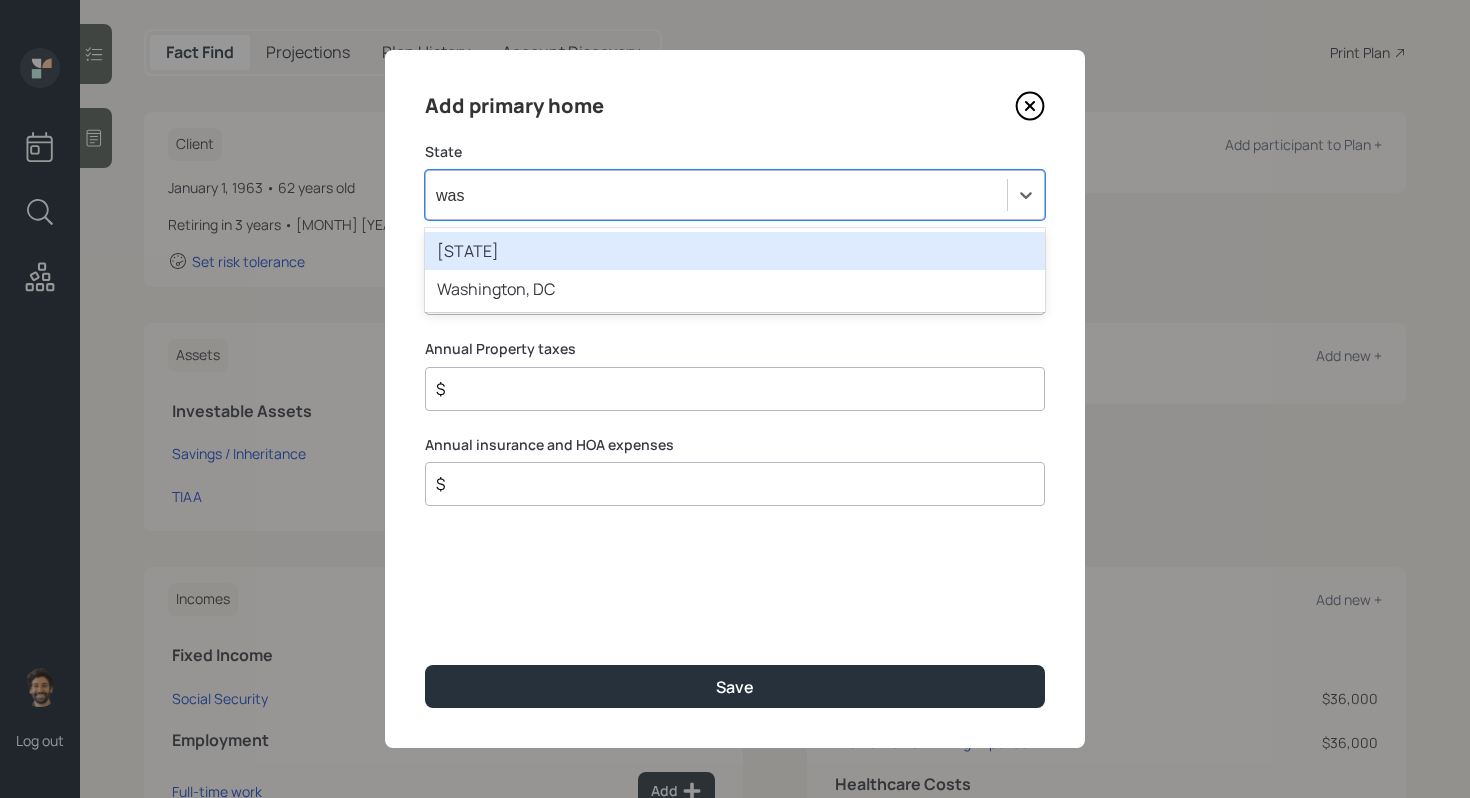 click on "[STATE]" at bounding box center [735, 251] 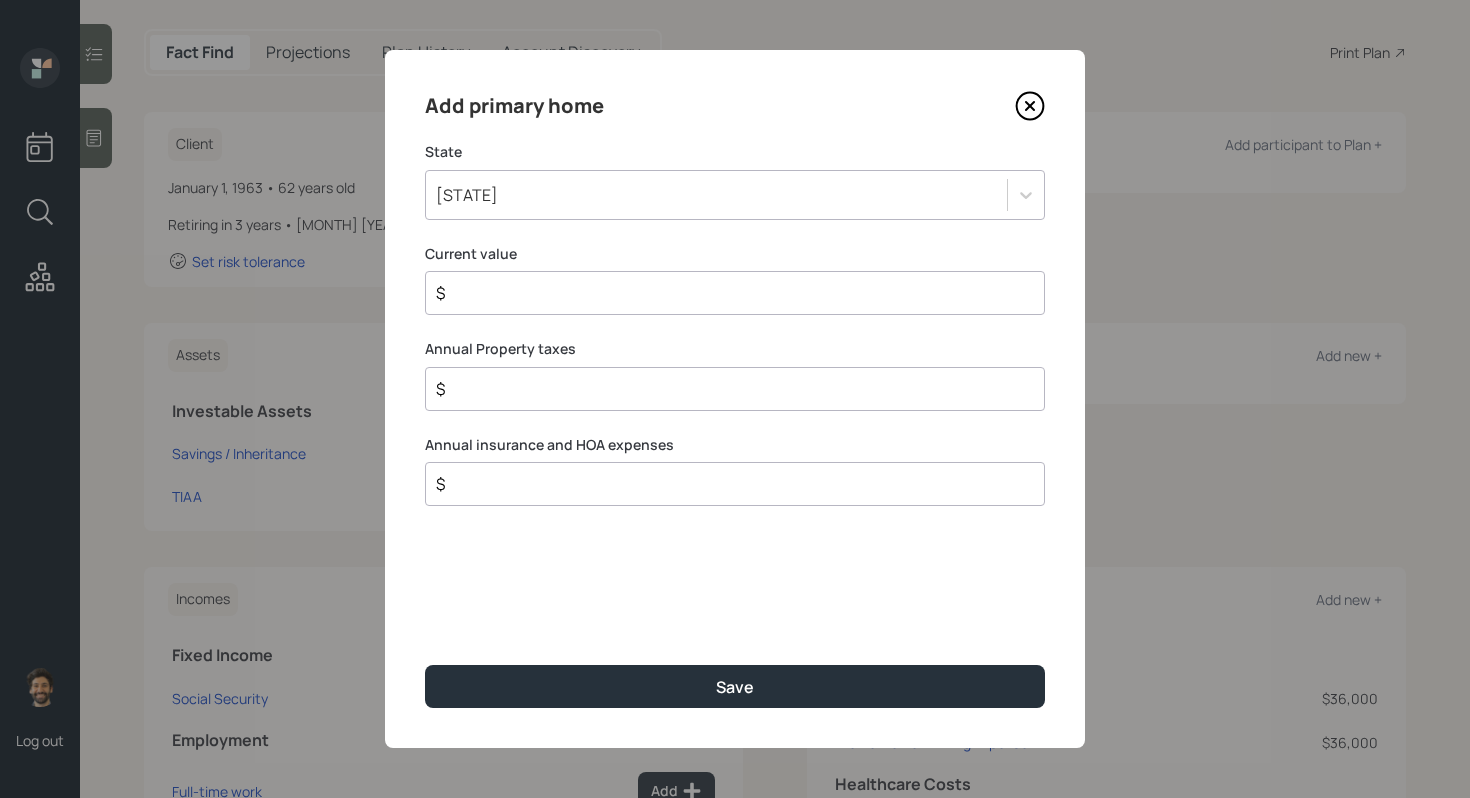 click on "$" at bounding box center (727, 293) 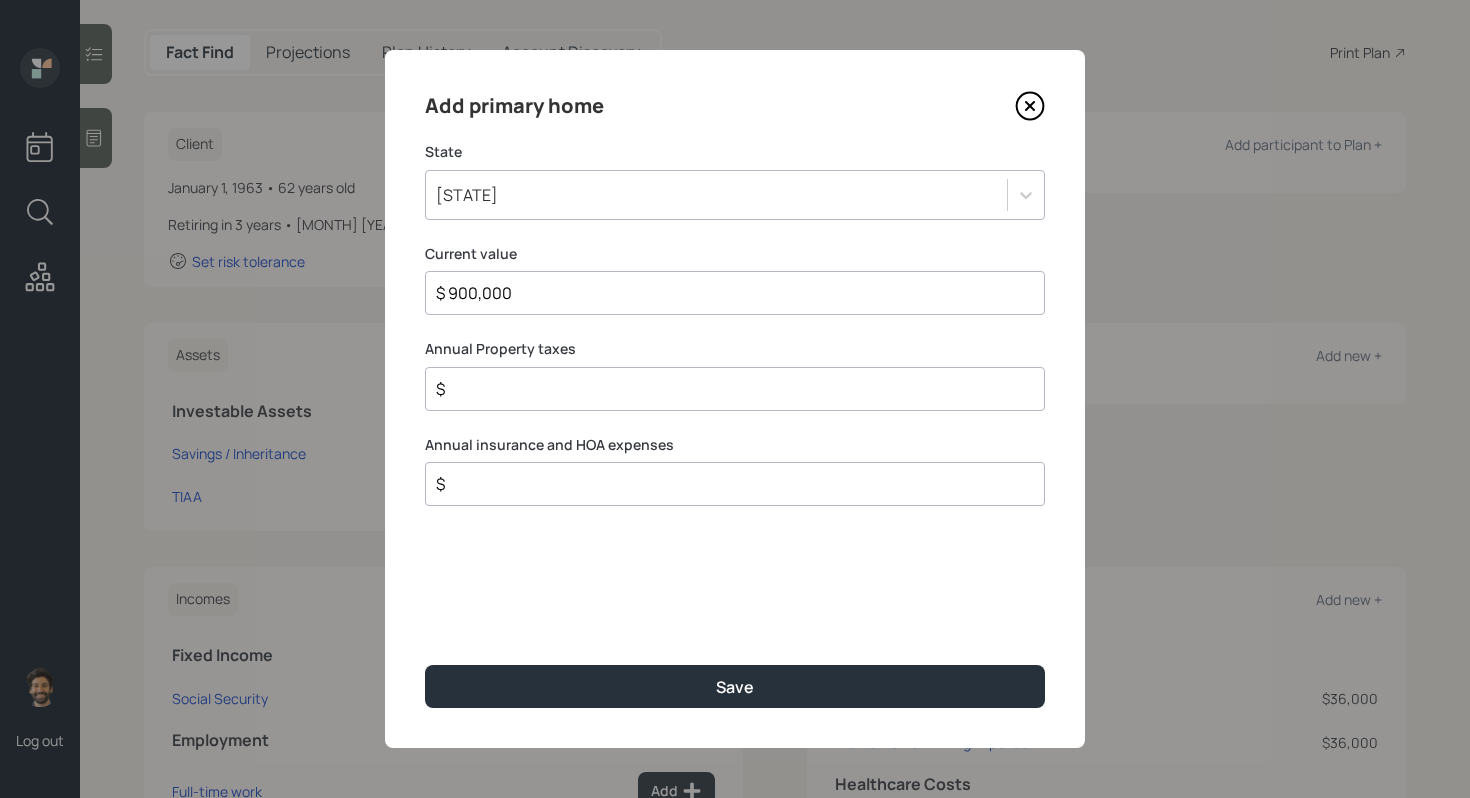 type on "$ 900,000" 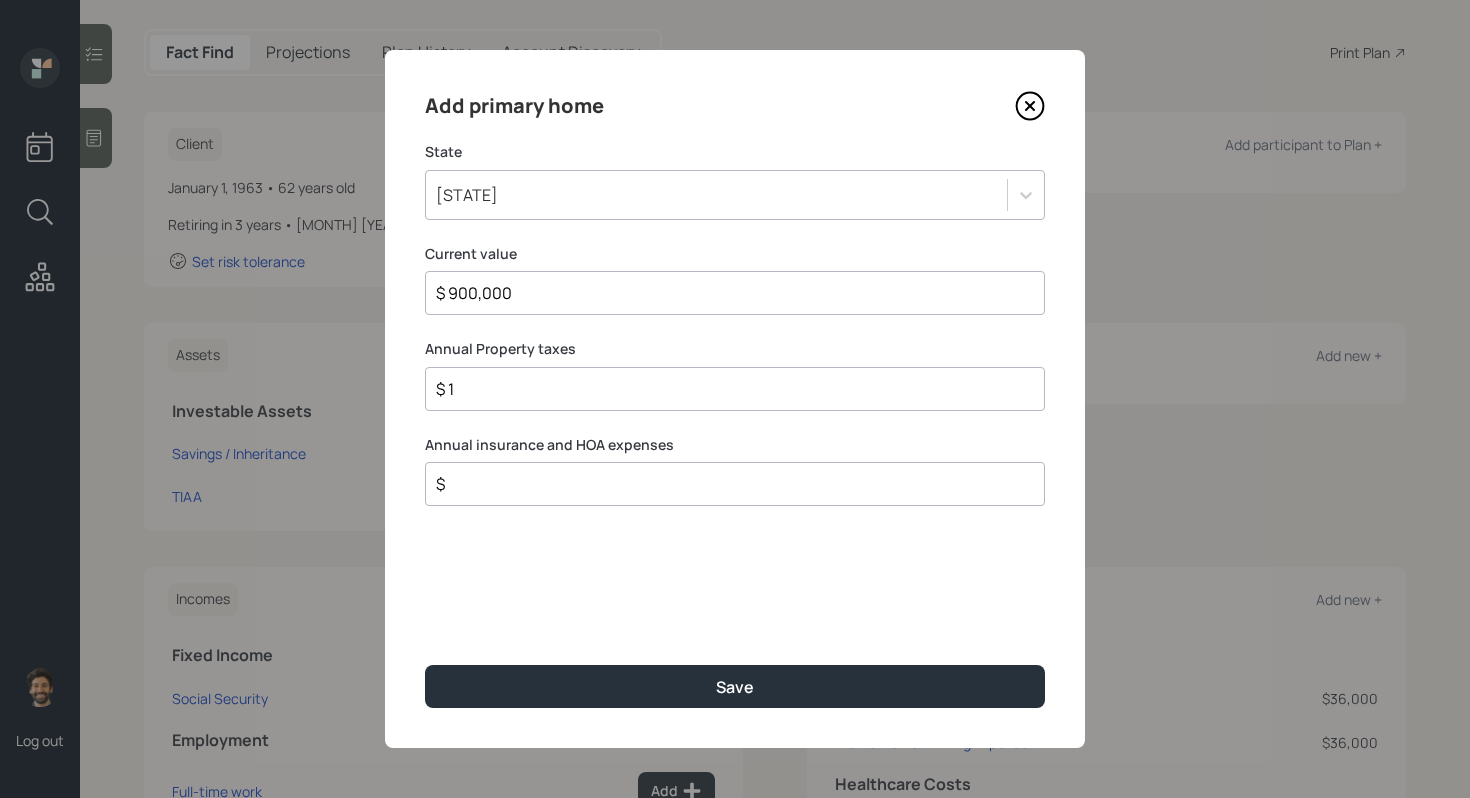 type on "$ 1" 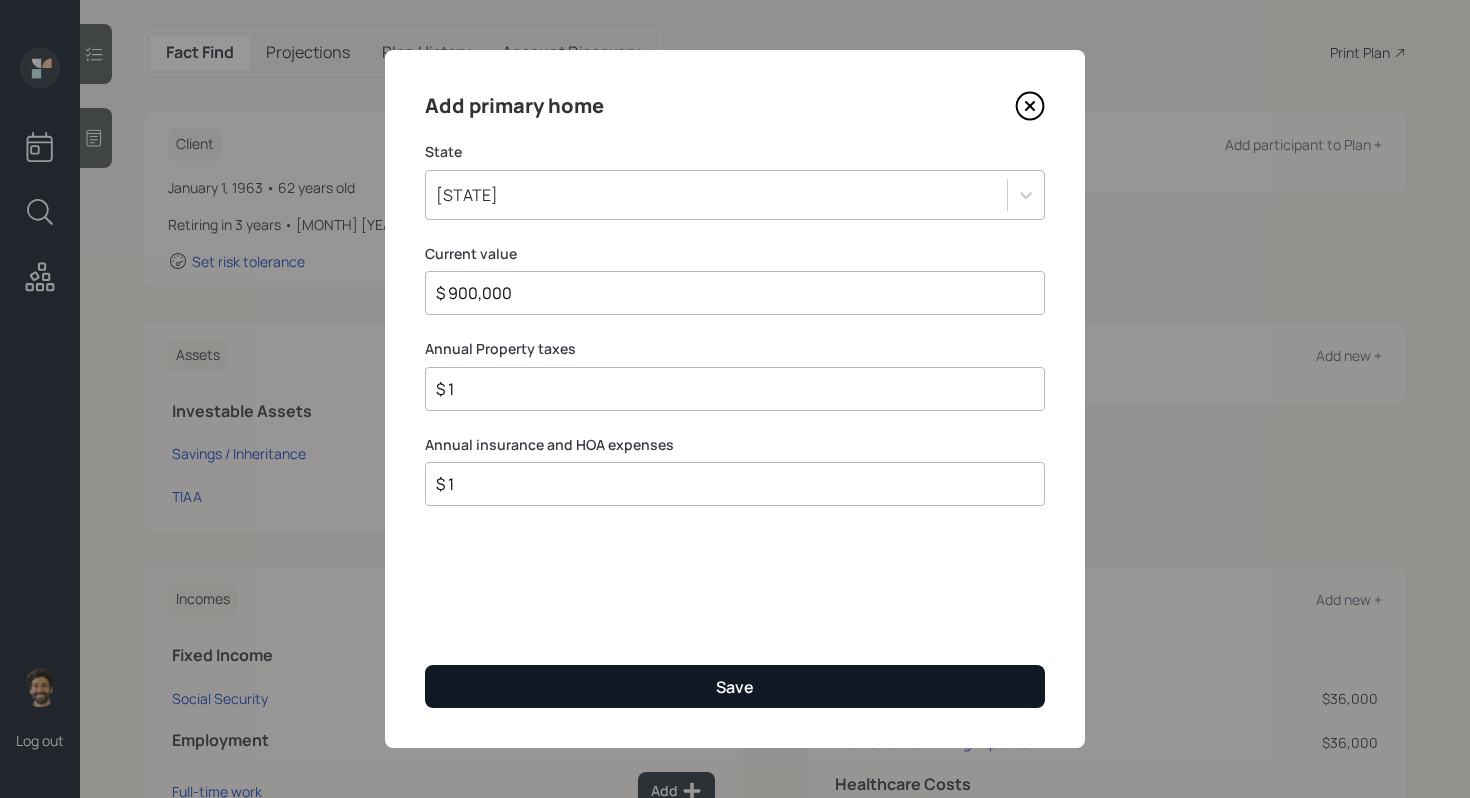 type on "$ 1" 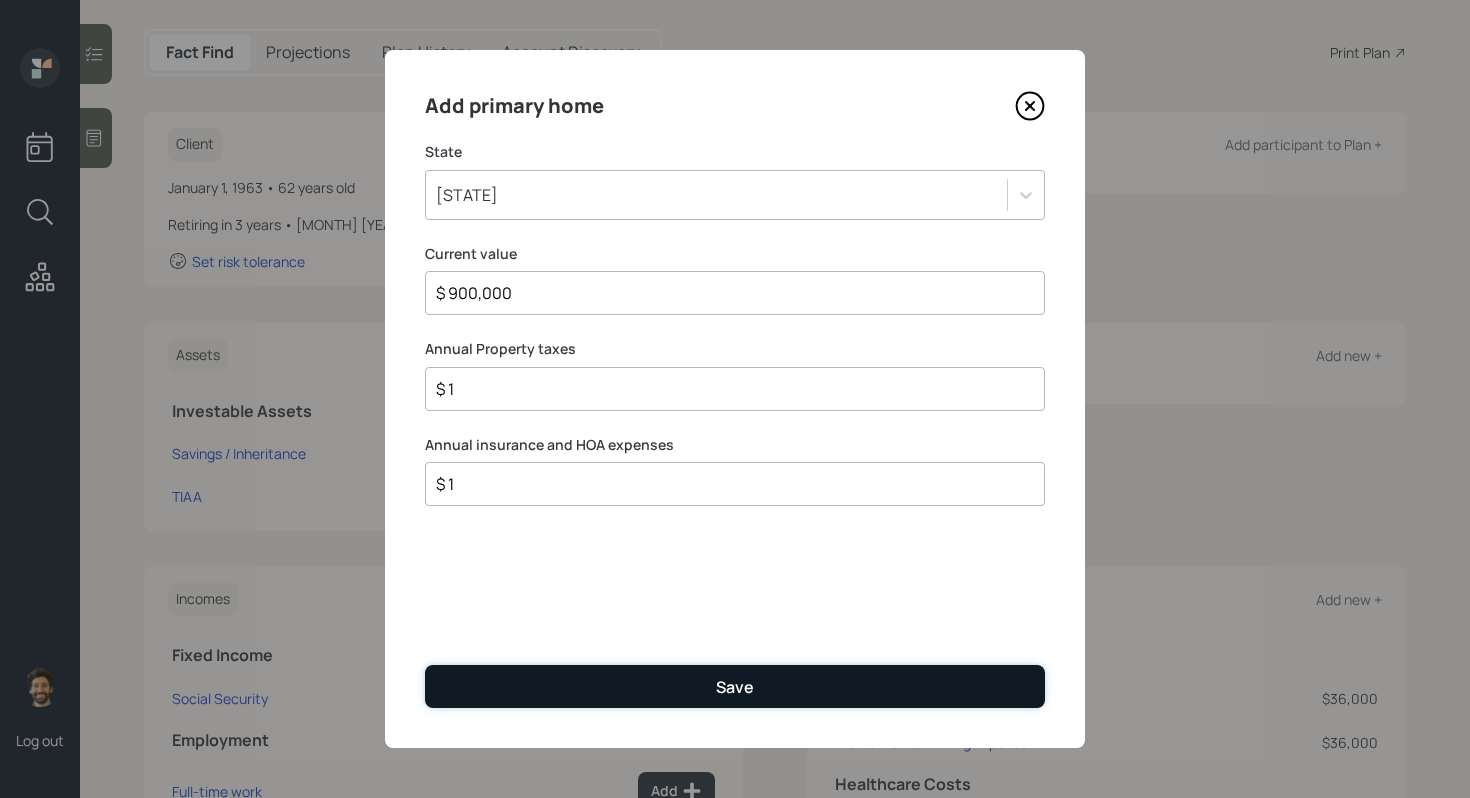 click on "Save" at bounding box center (735, 686) 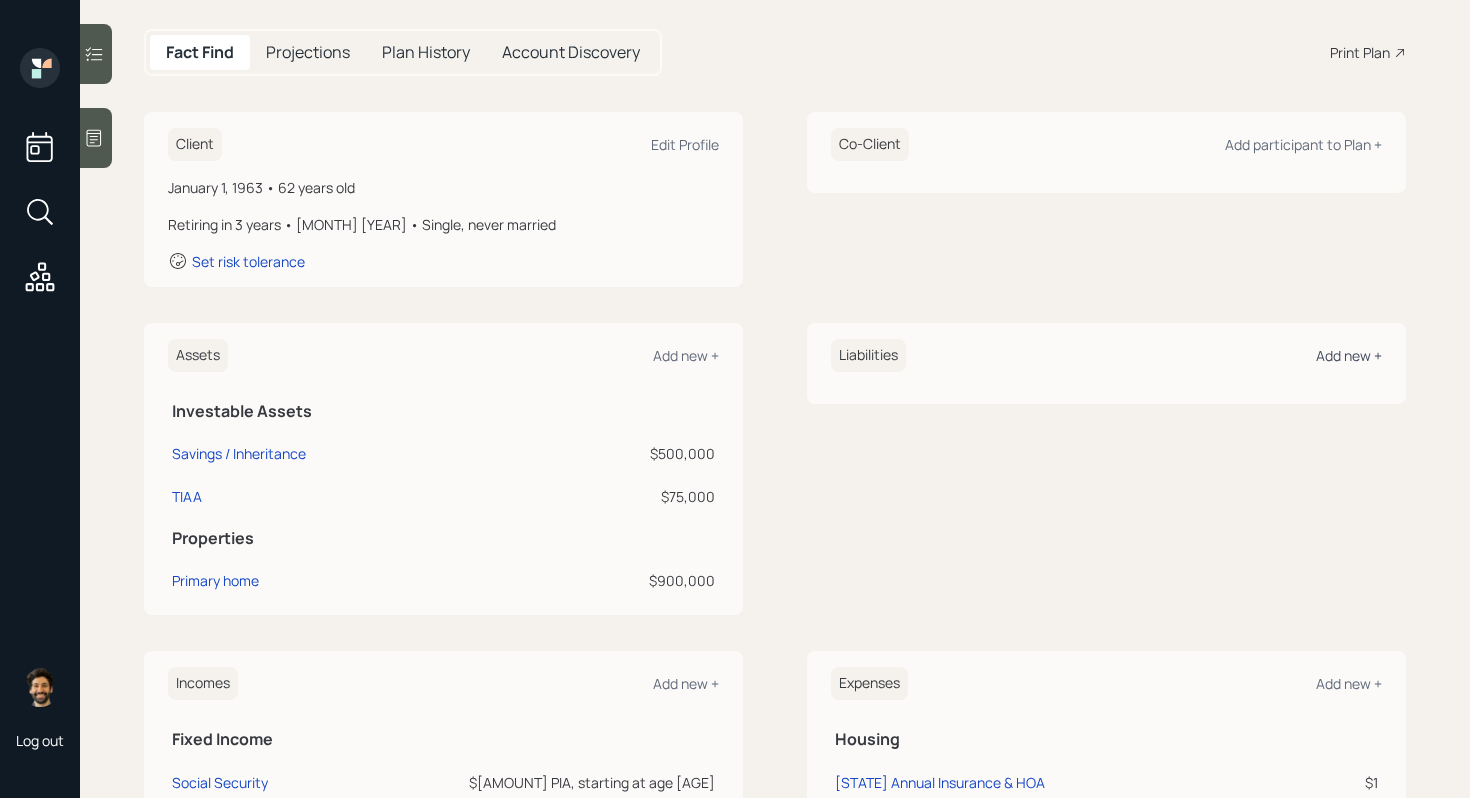 click on "Add new +" at bounding box center [1349, 355] 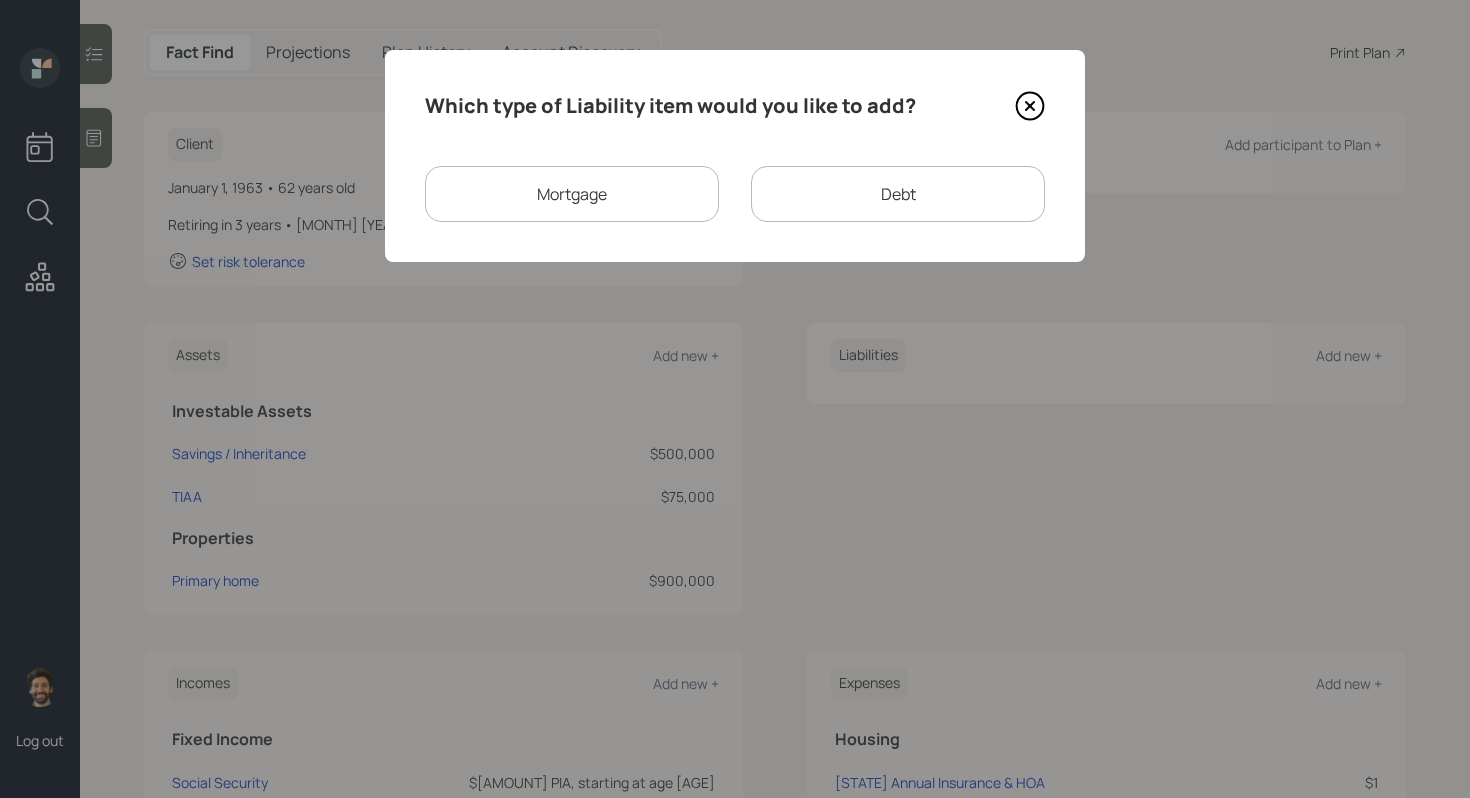 click on "Mortgage" at bounding box center [572, 194] 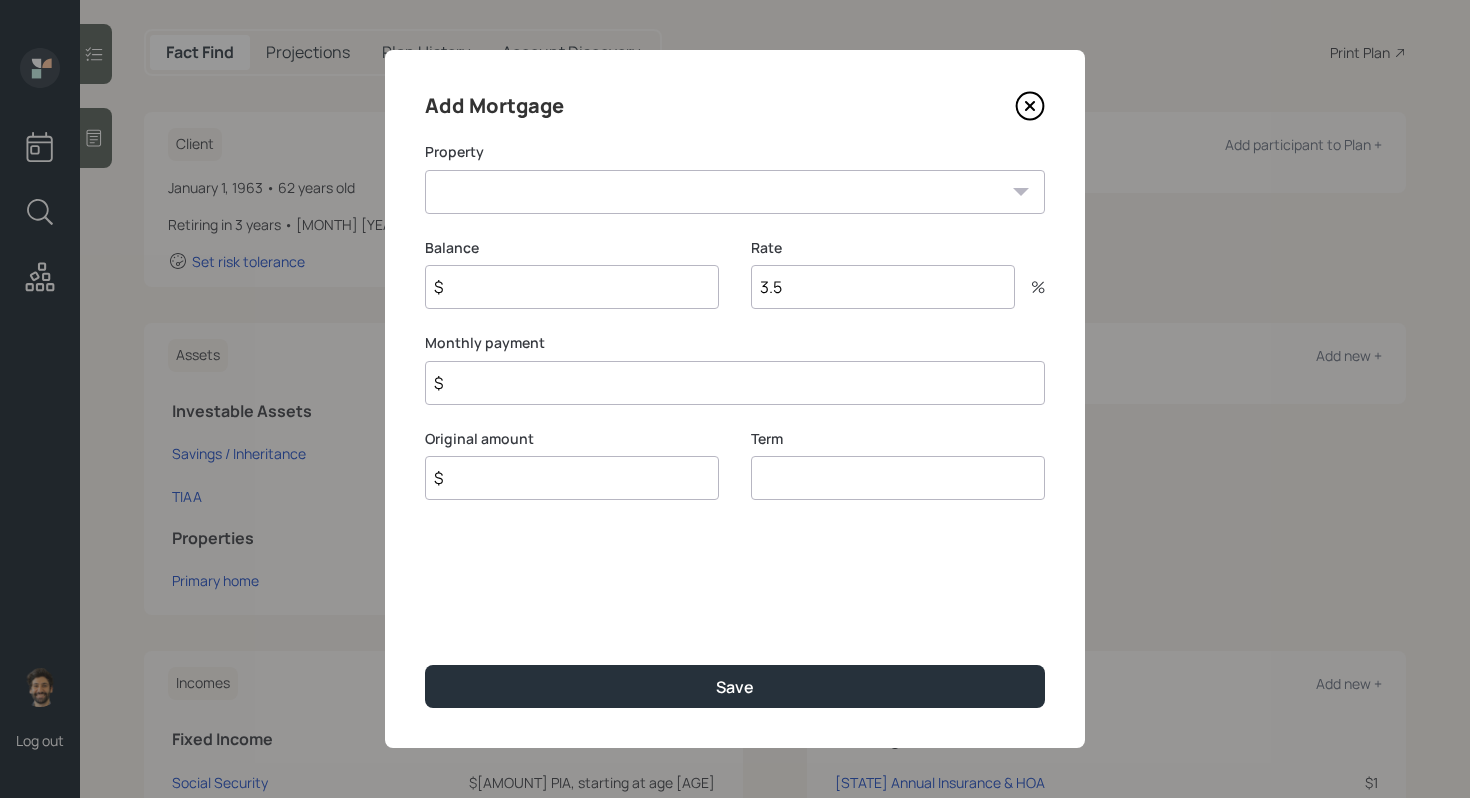click on "[STATE] Primary home" at bounding box center [735, 192] 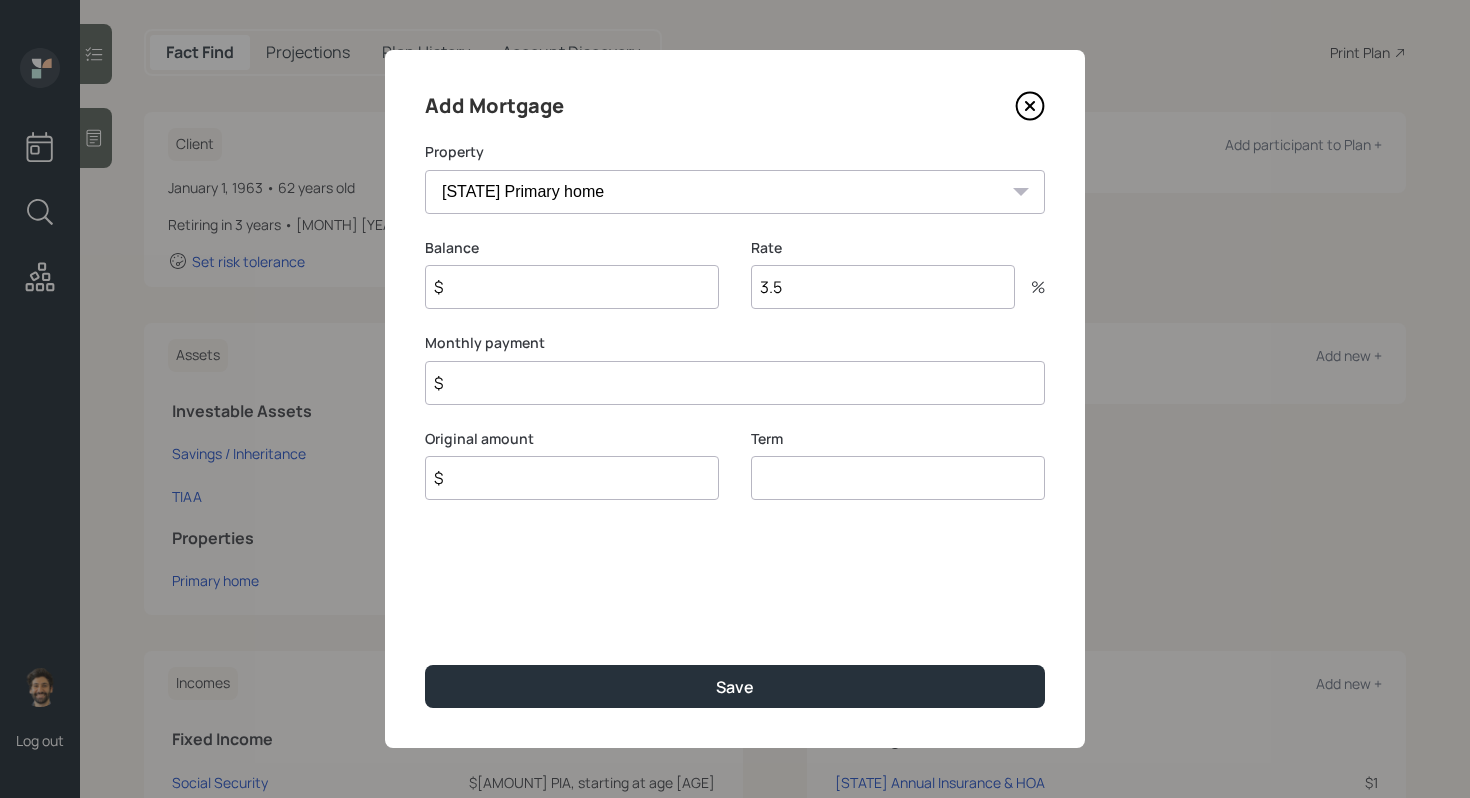 click on "$" at bounding box center [572, 287] 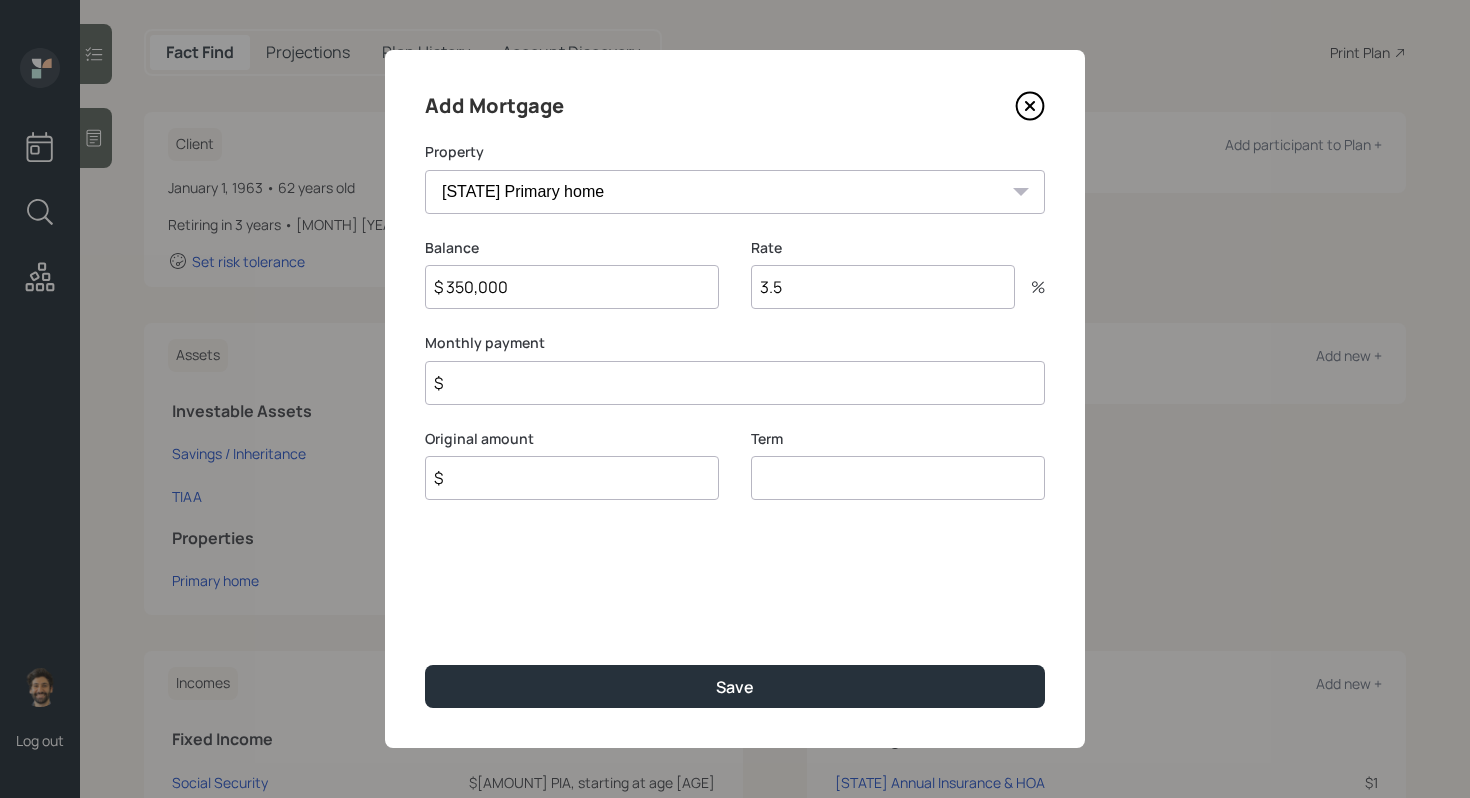 type on "$ 350,000" 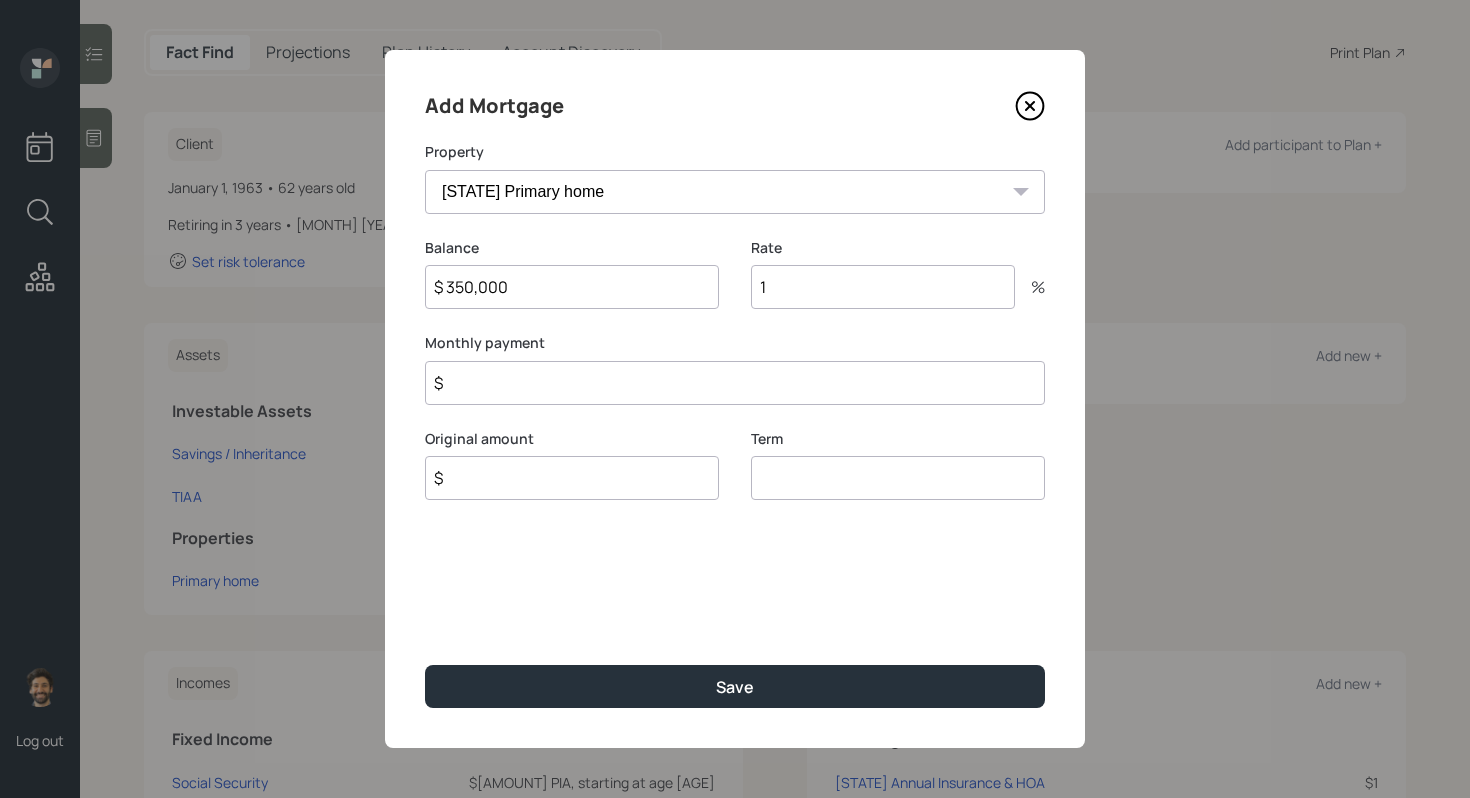 type on "1" 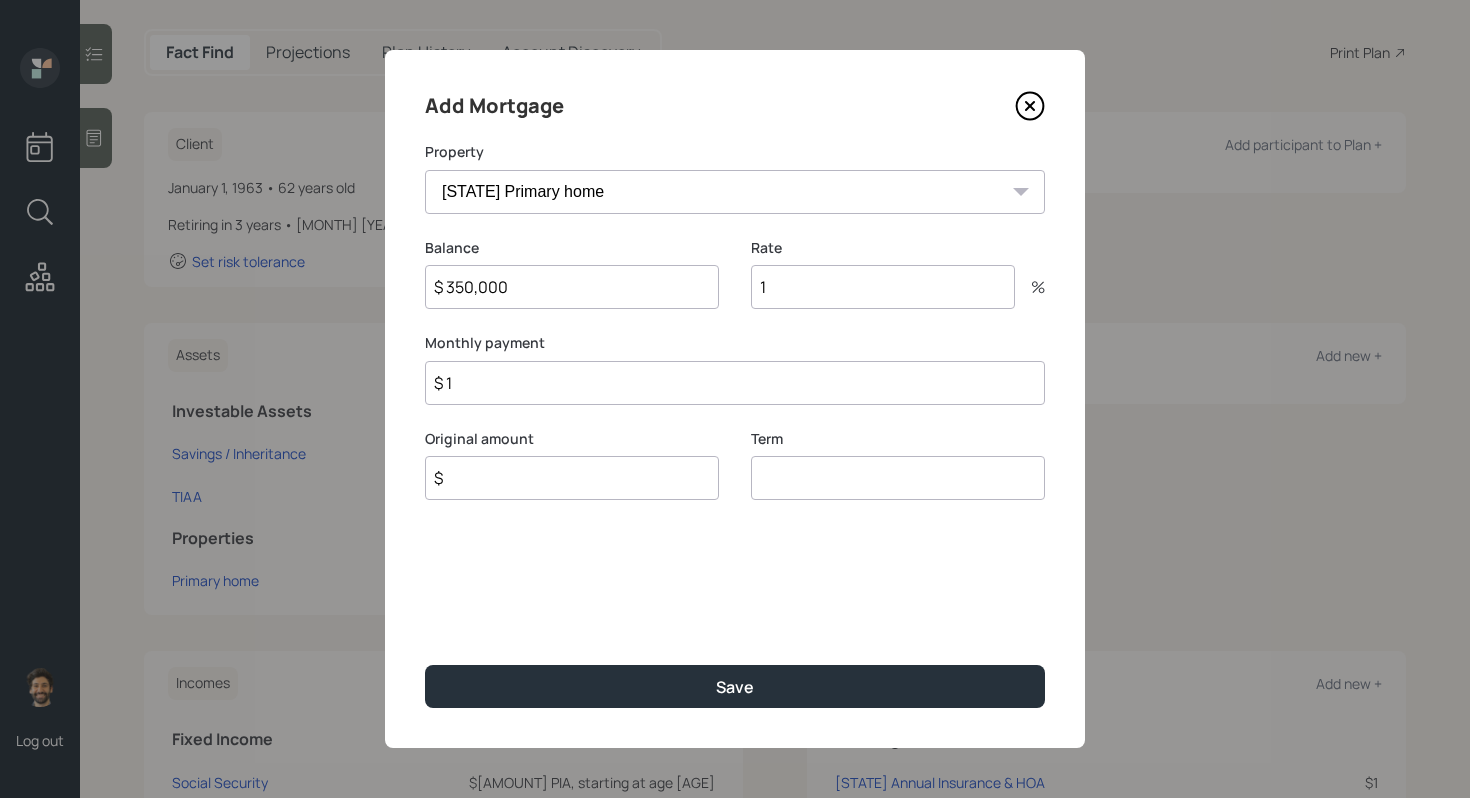 type on "$ 1" 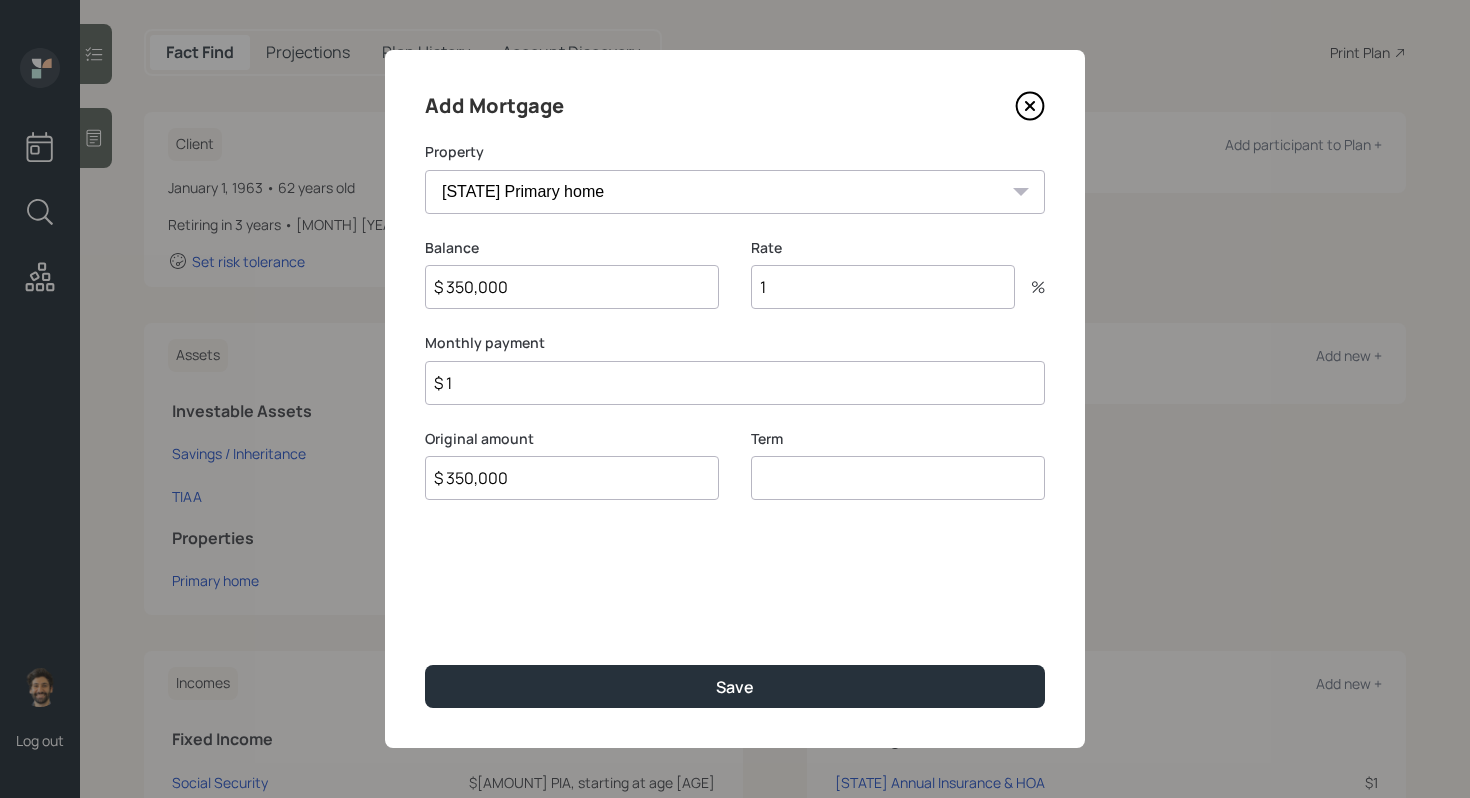 type on "$ 350,000" 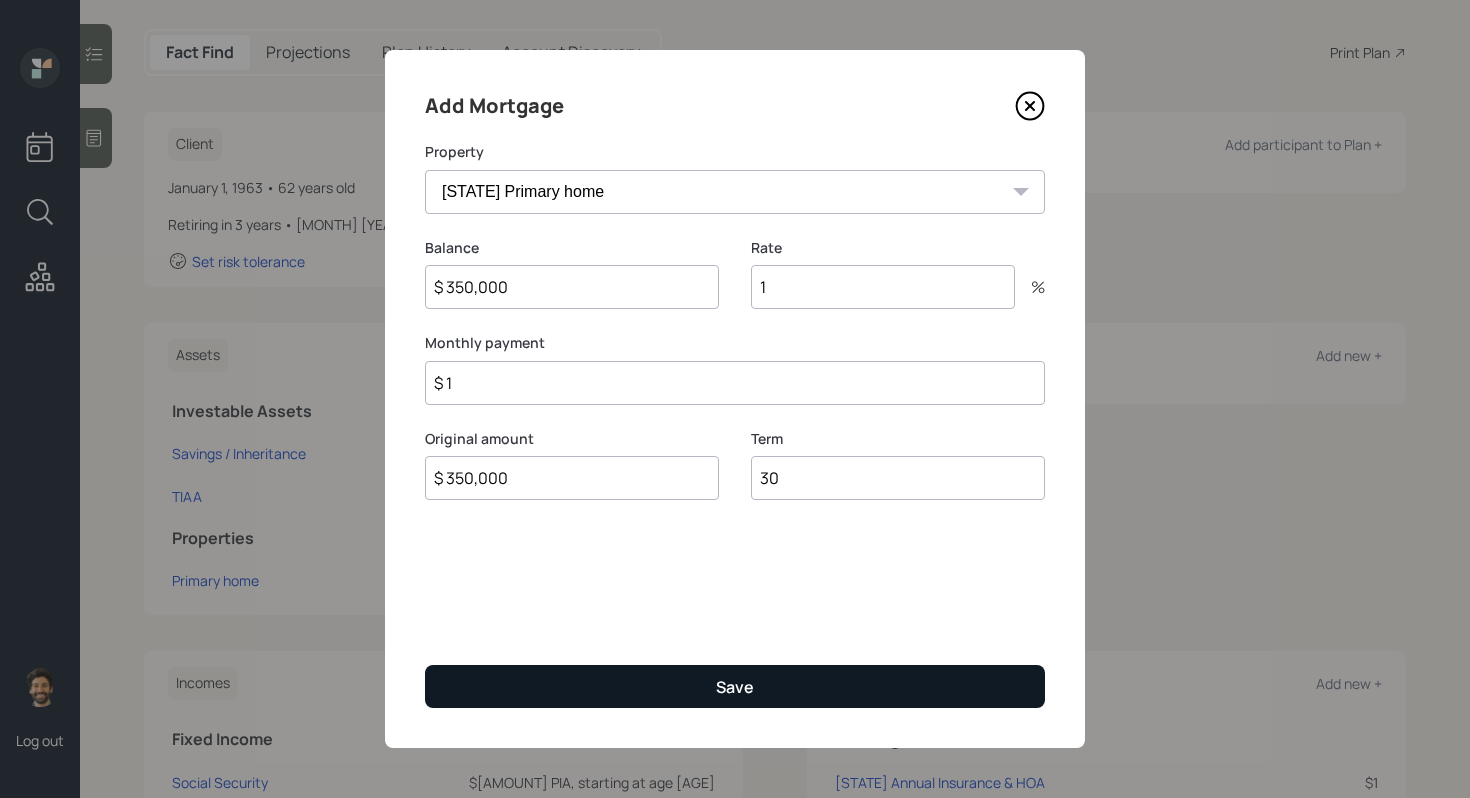 type on "30" 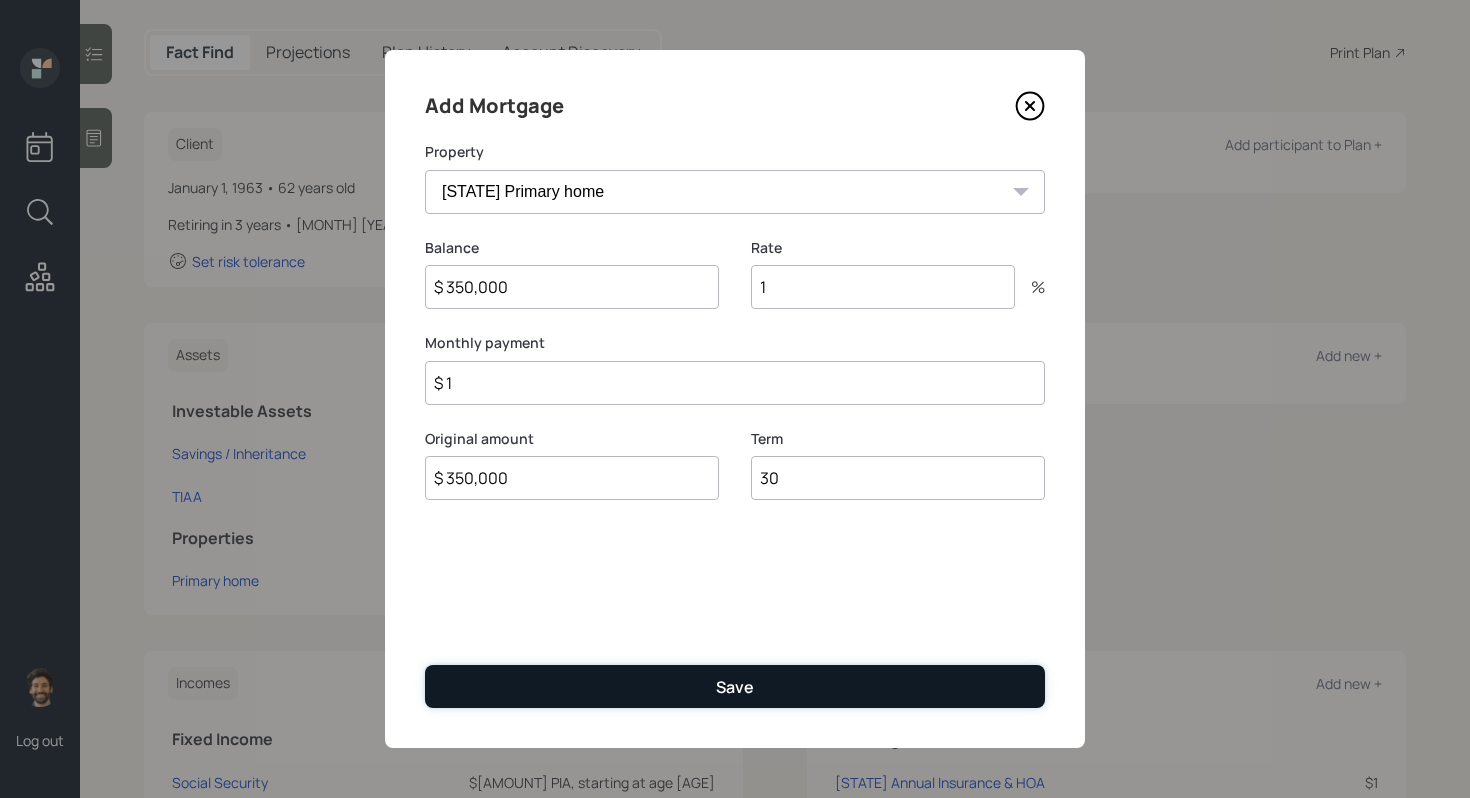 click on "Save" at bounding box center [735, 686] 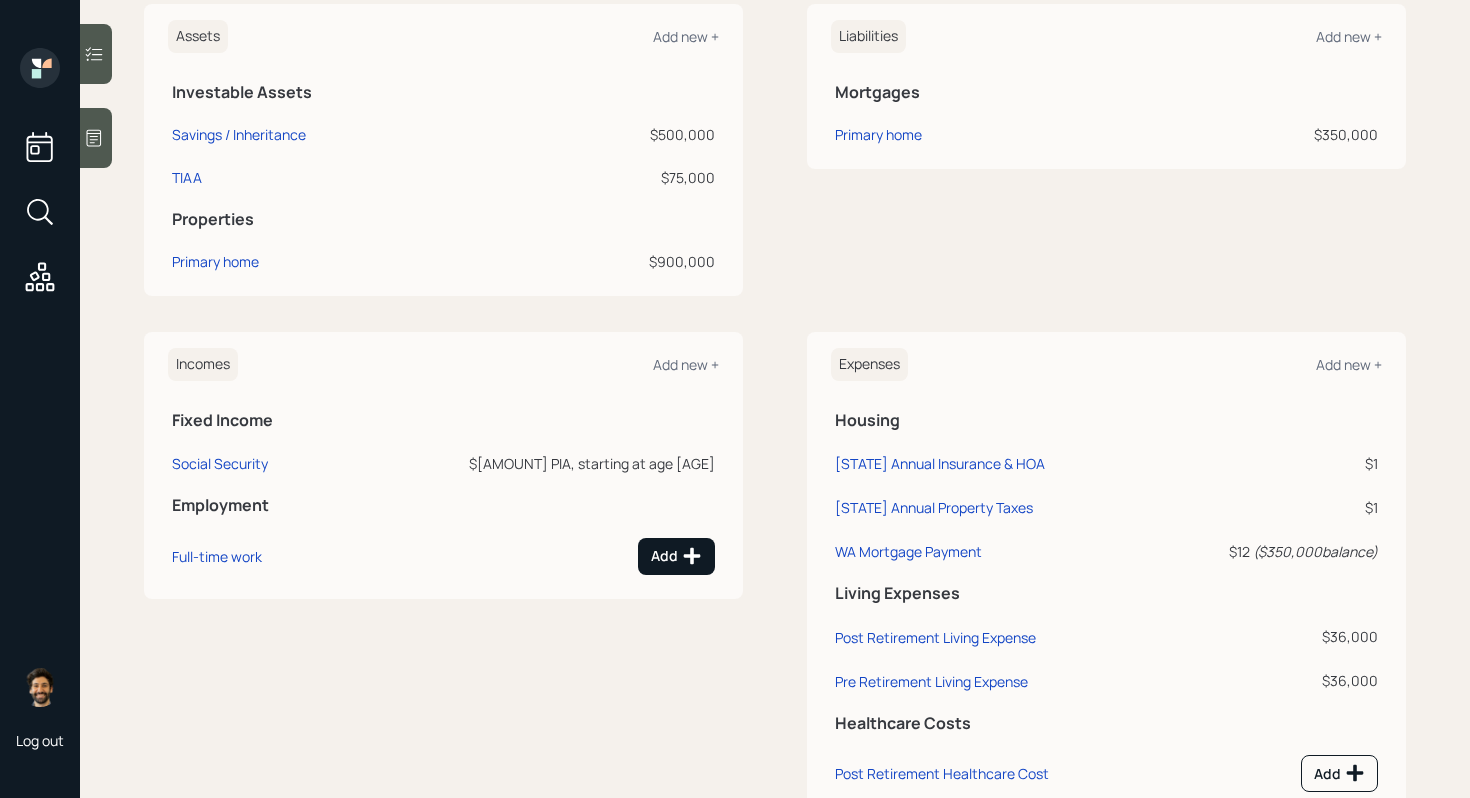 scroll, scrollTop: 575, scrollLeft: 0, axis: vertical 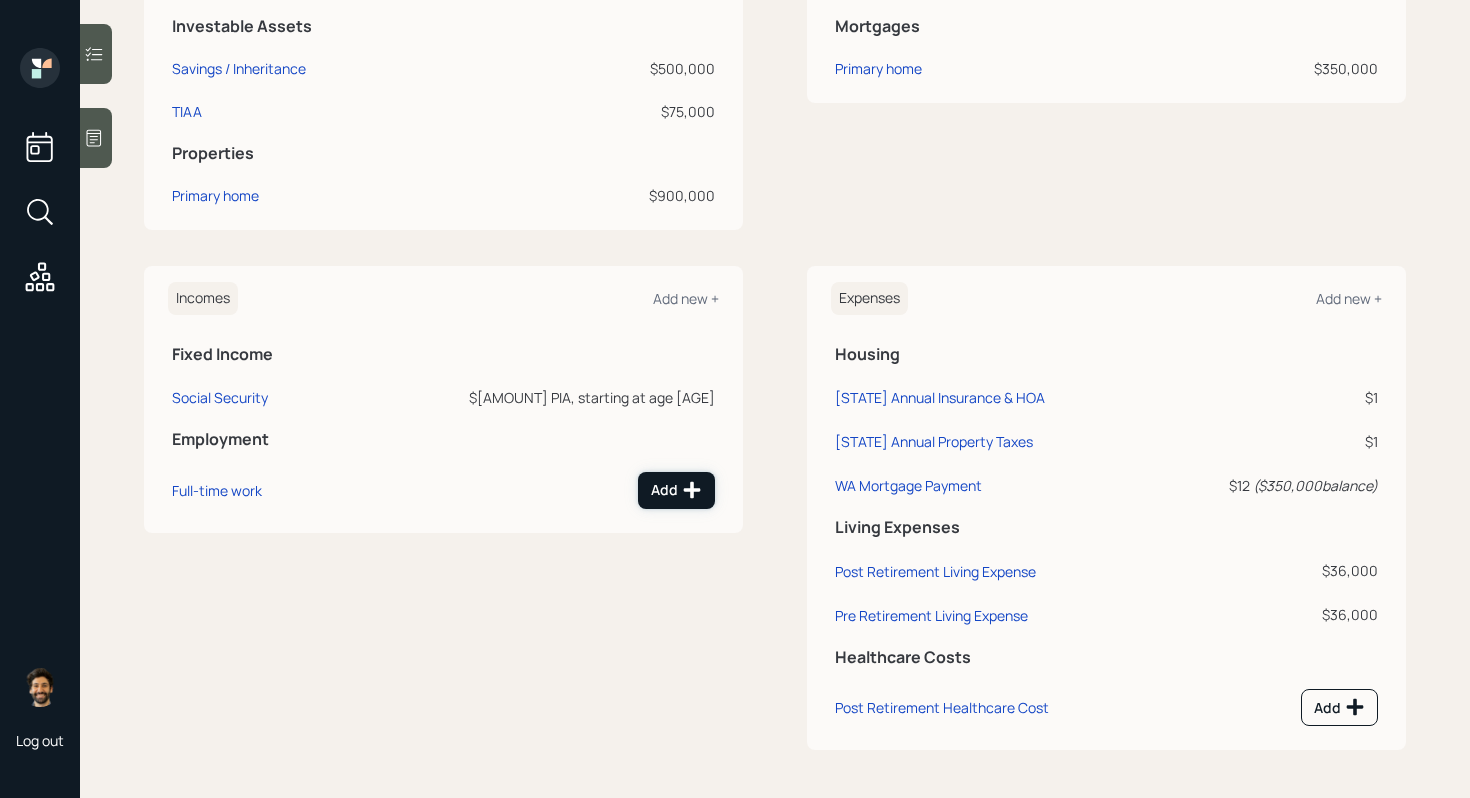 click on "Add" at bounding box center (676, 490) 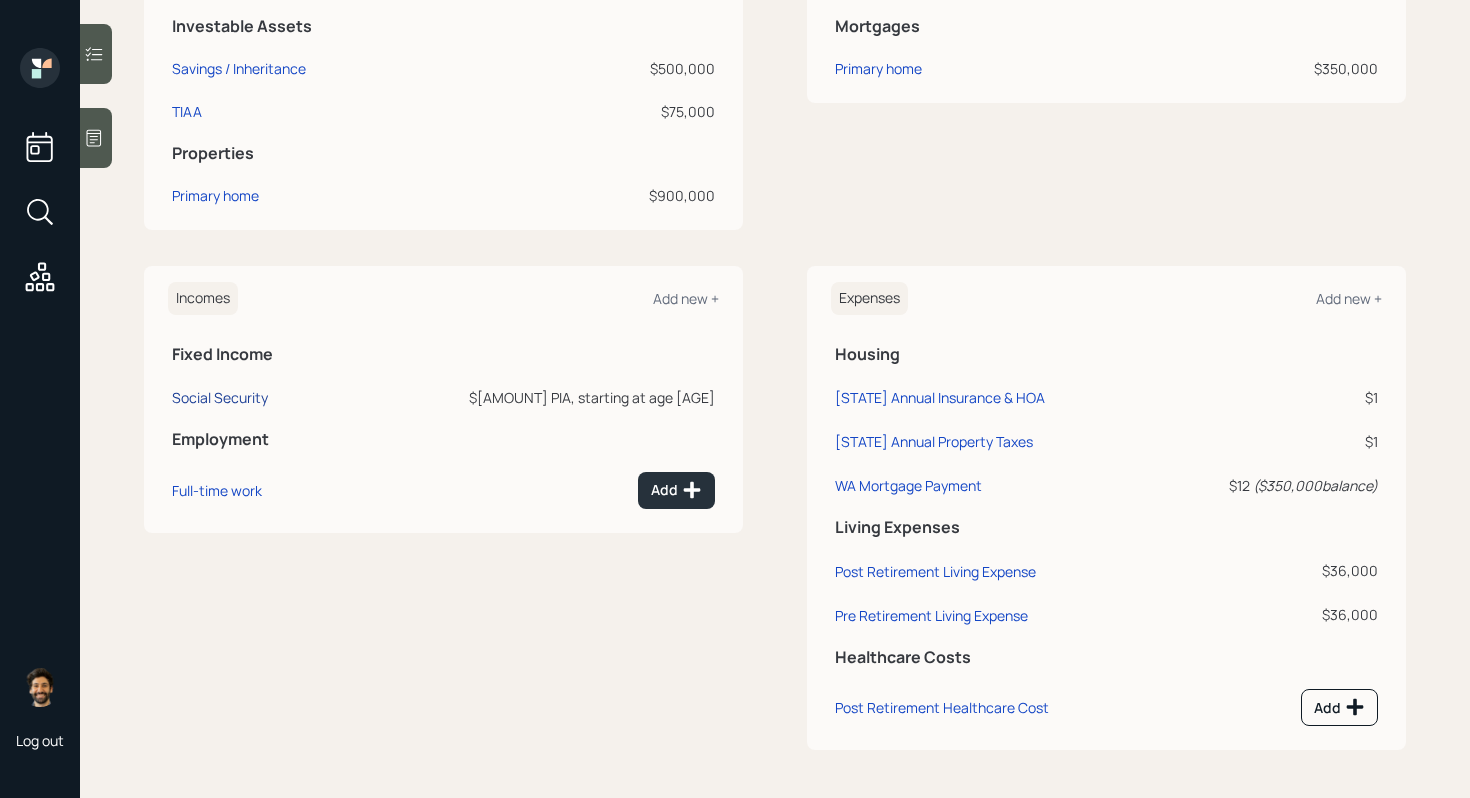 click on "Social Security" at bounding box center [220, 397] 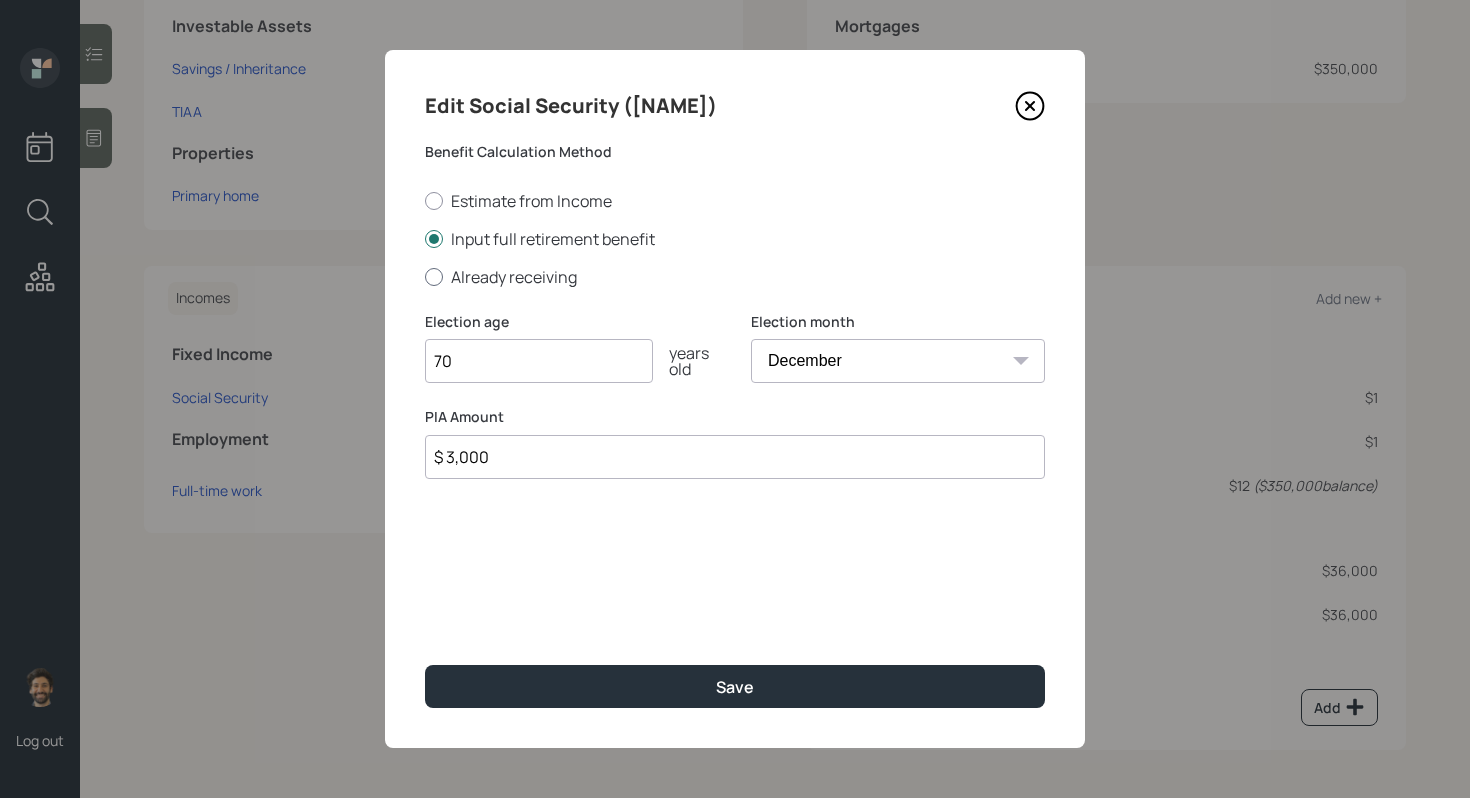 click on "Already receiving" at bounding box center (735, 277) 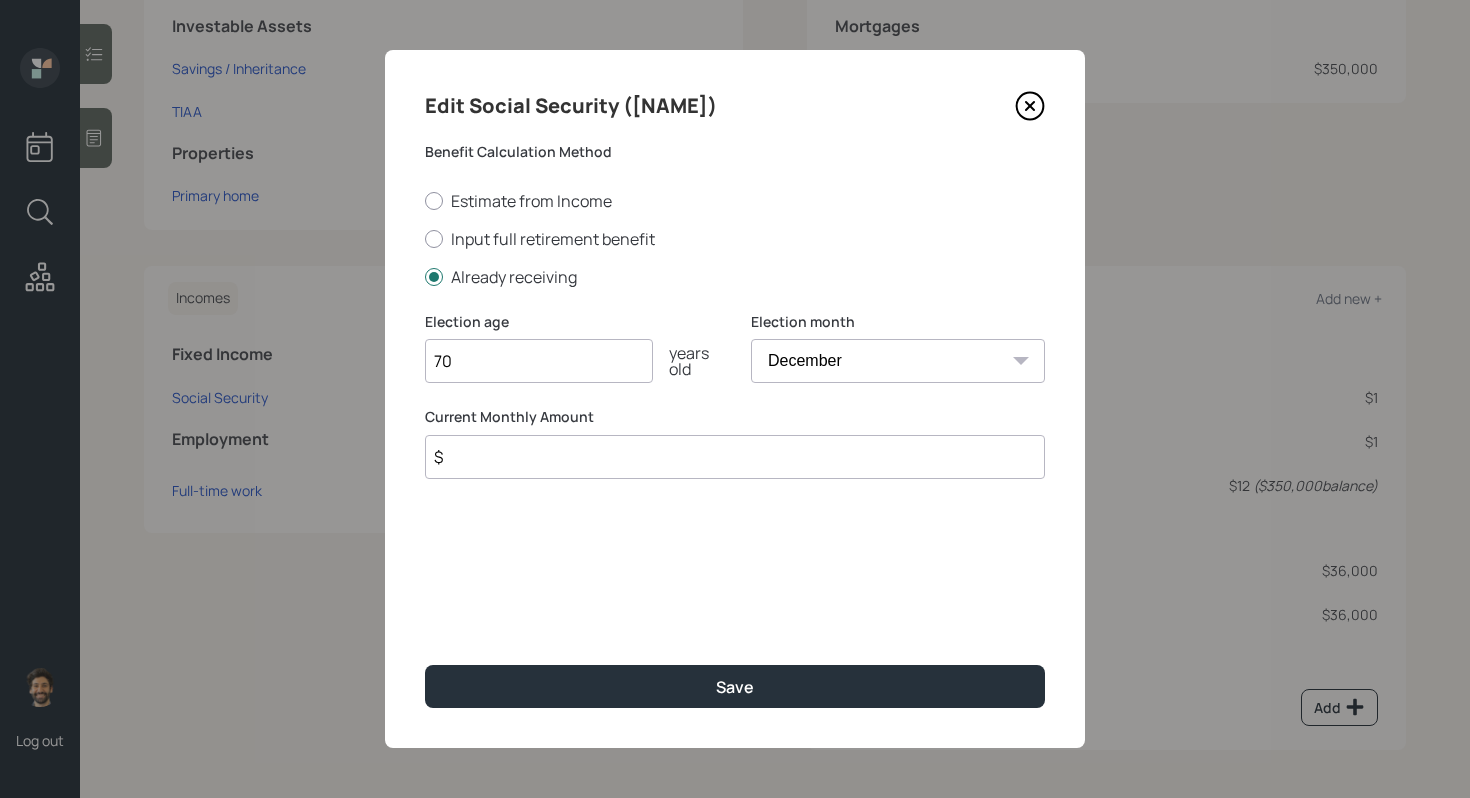 click on "$" at bounding box center [735, 457] 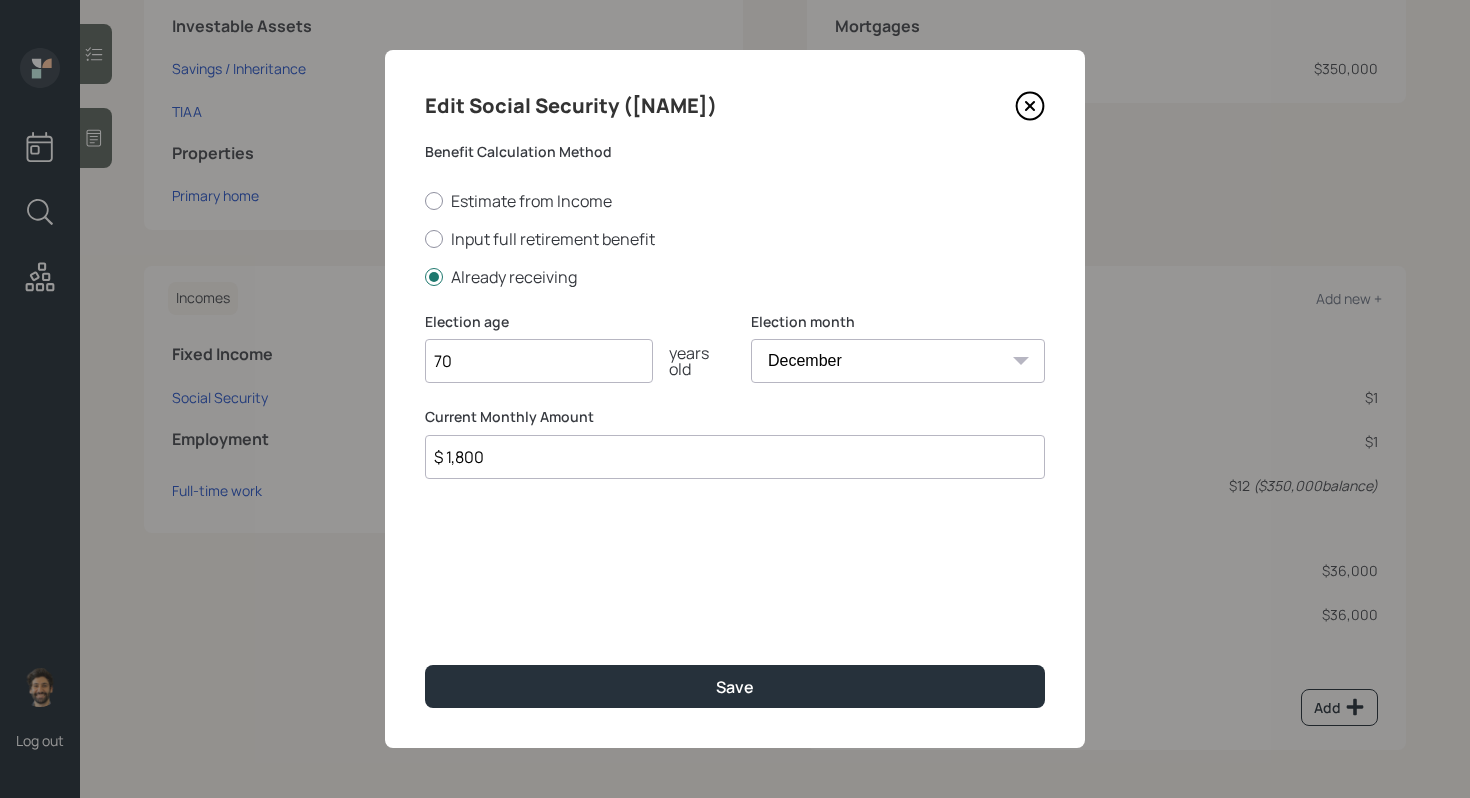 type on "$ 1,800" 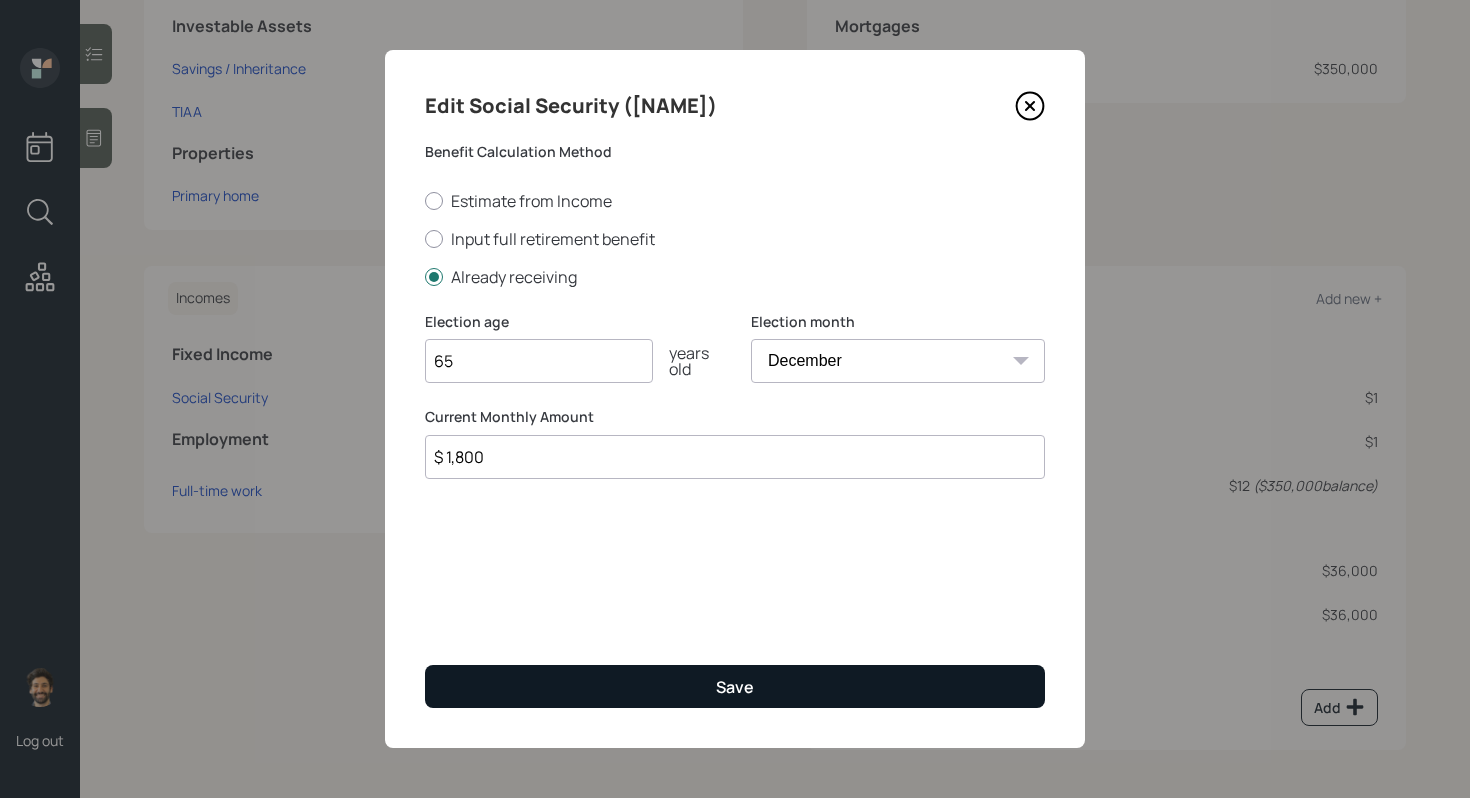 type on "65" 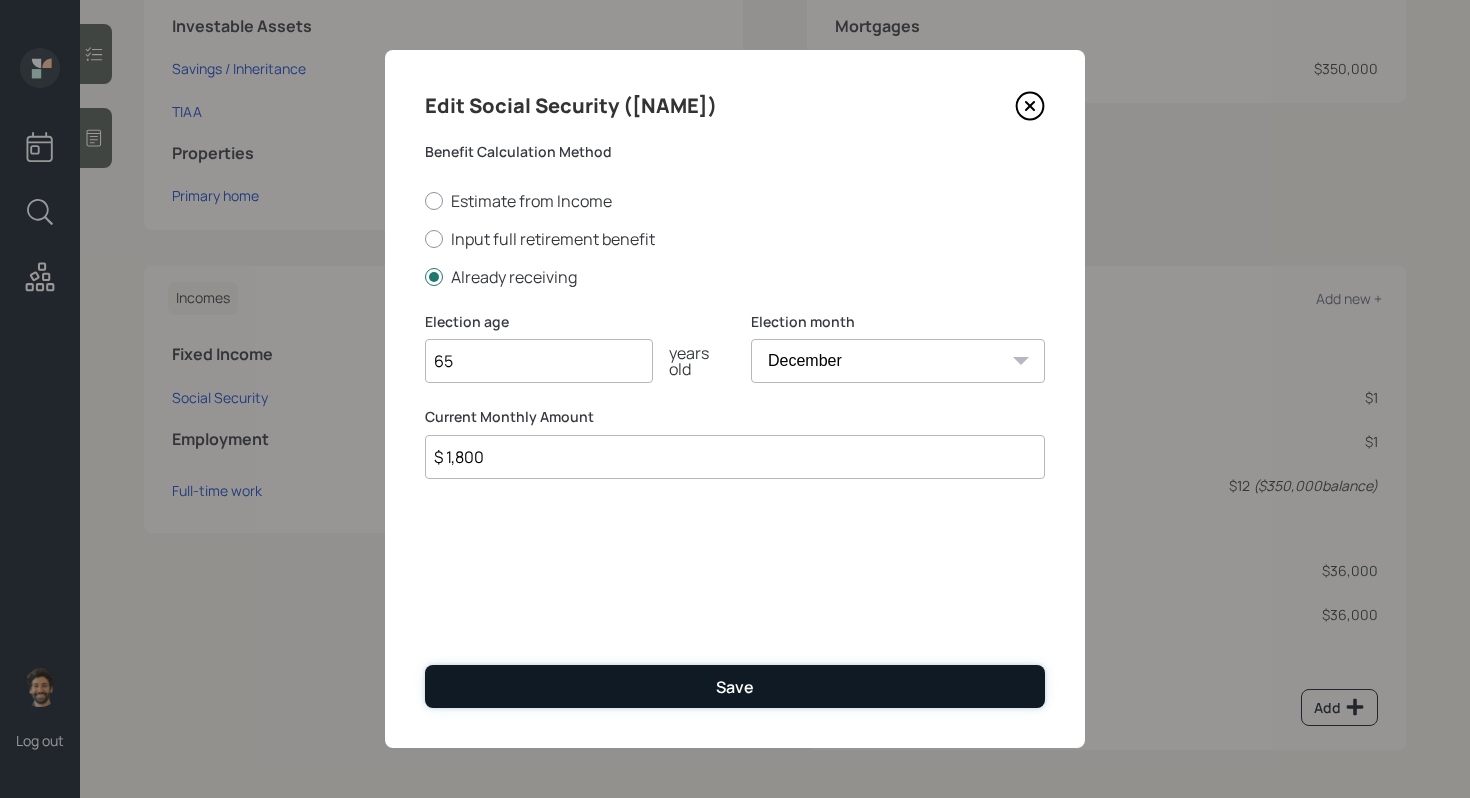click on "Save" at bounding box center [735, 686] 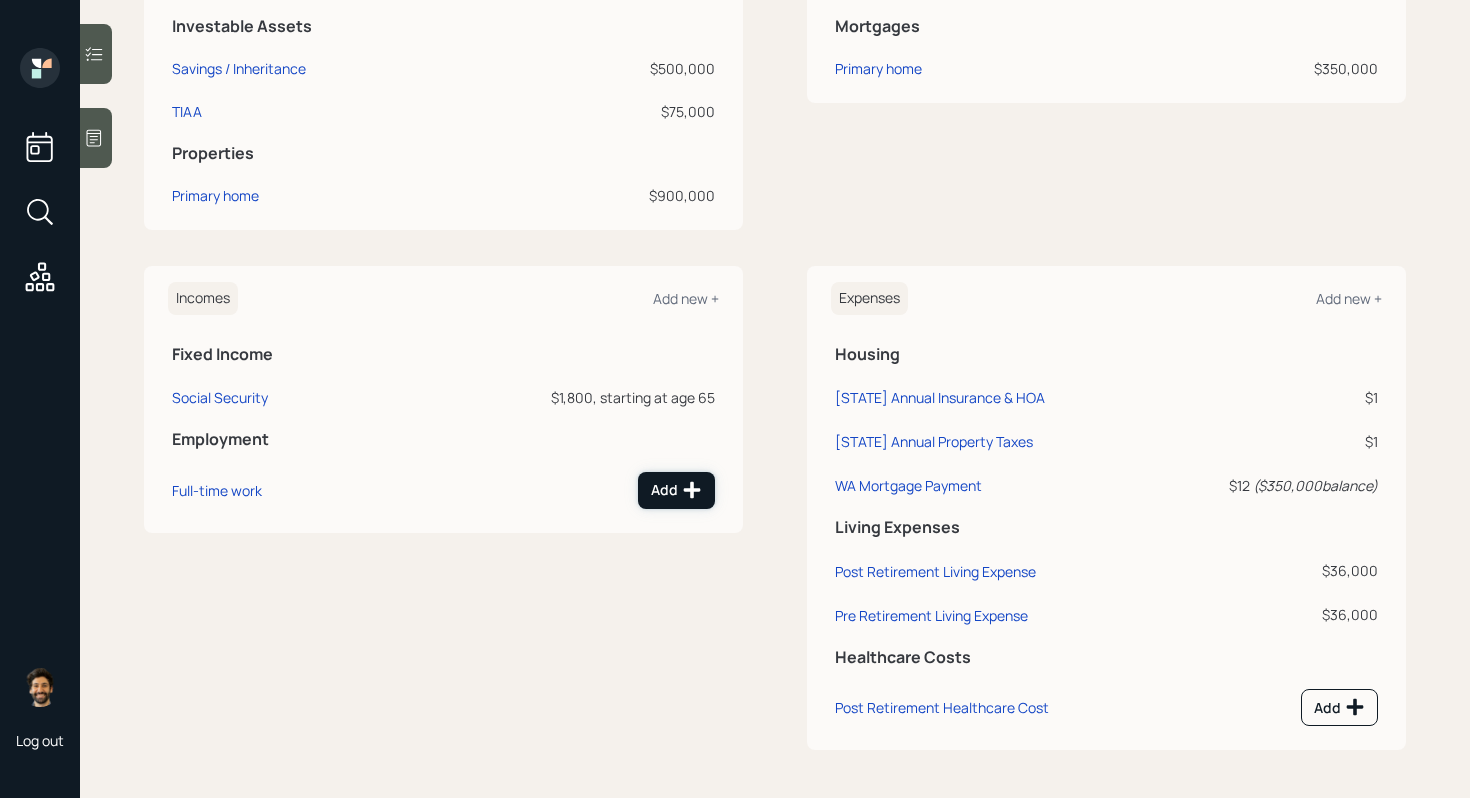 click on "Add" at bounding box center [676, 490] 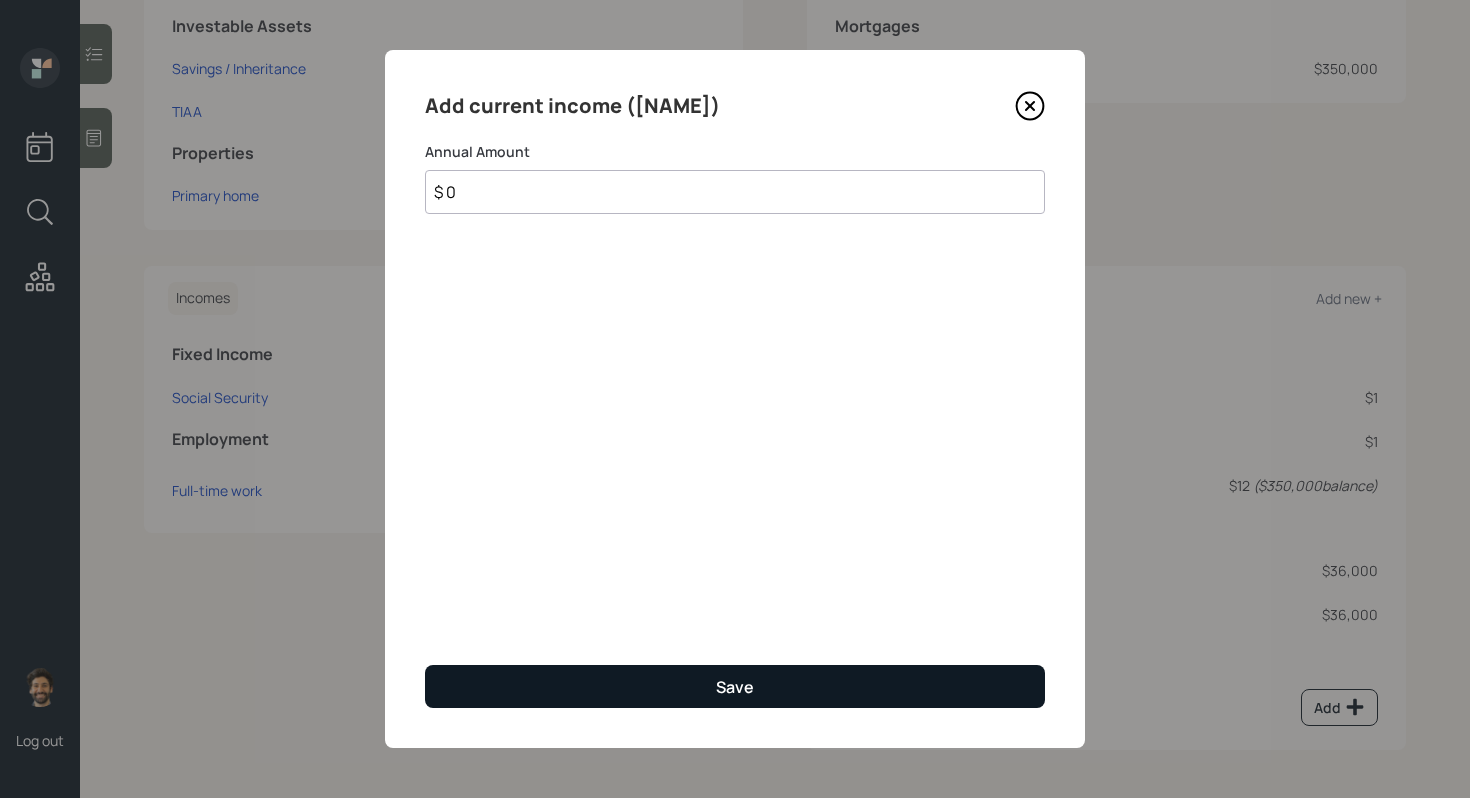 type on "$ 0" 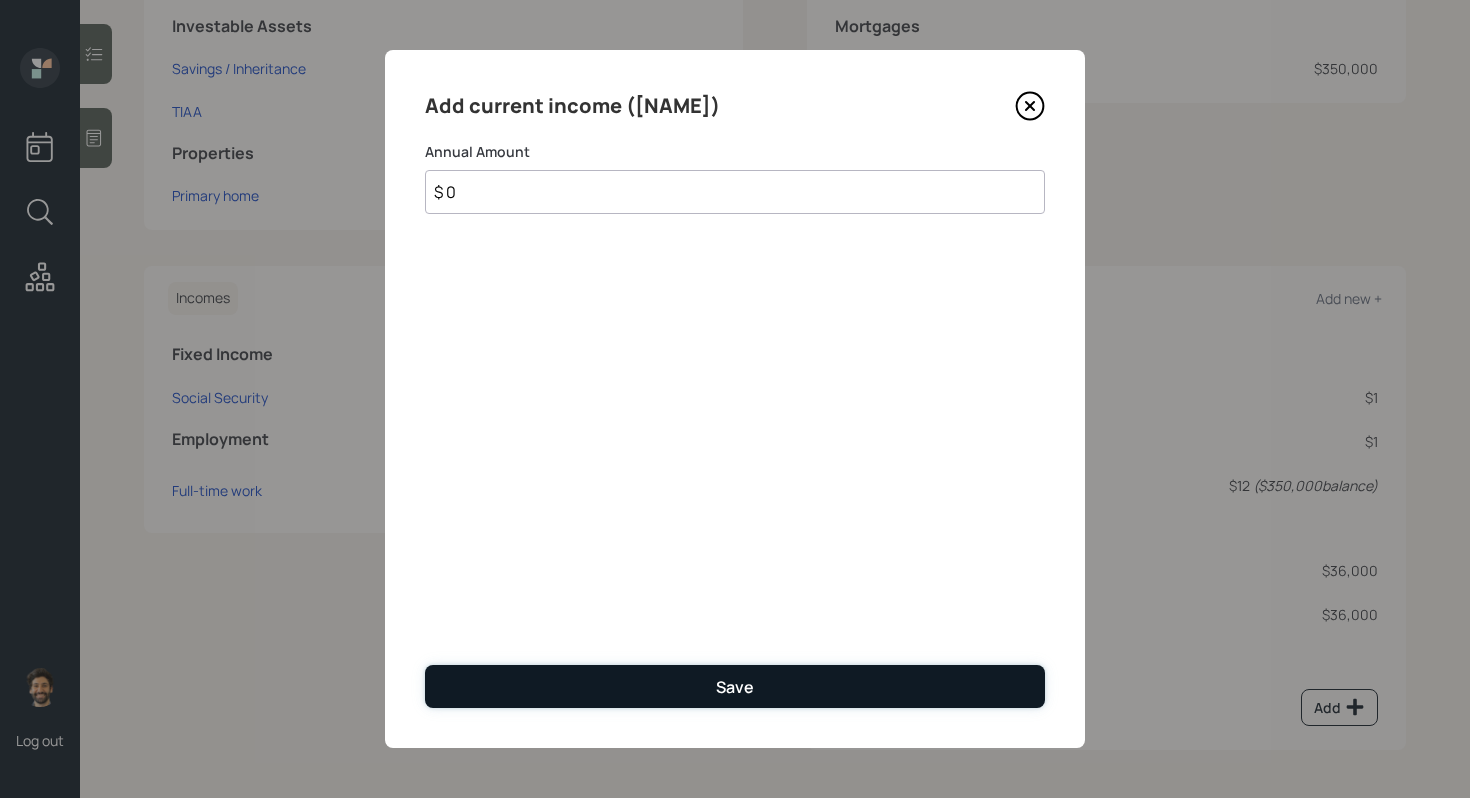 click on "Save" at bounding box center (735, 686) 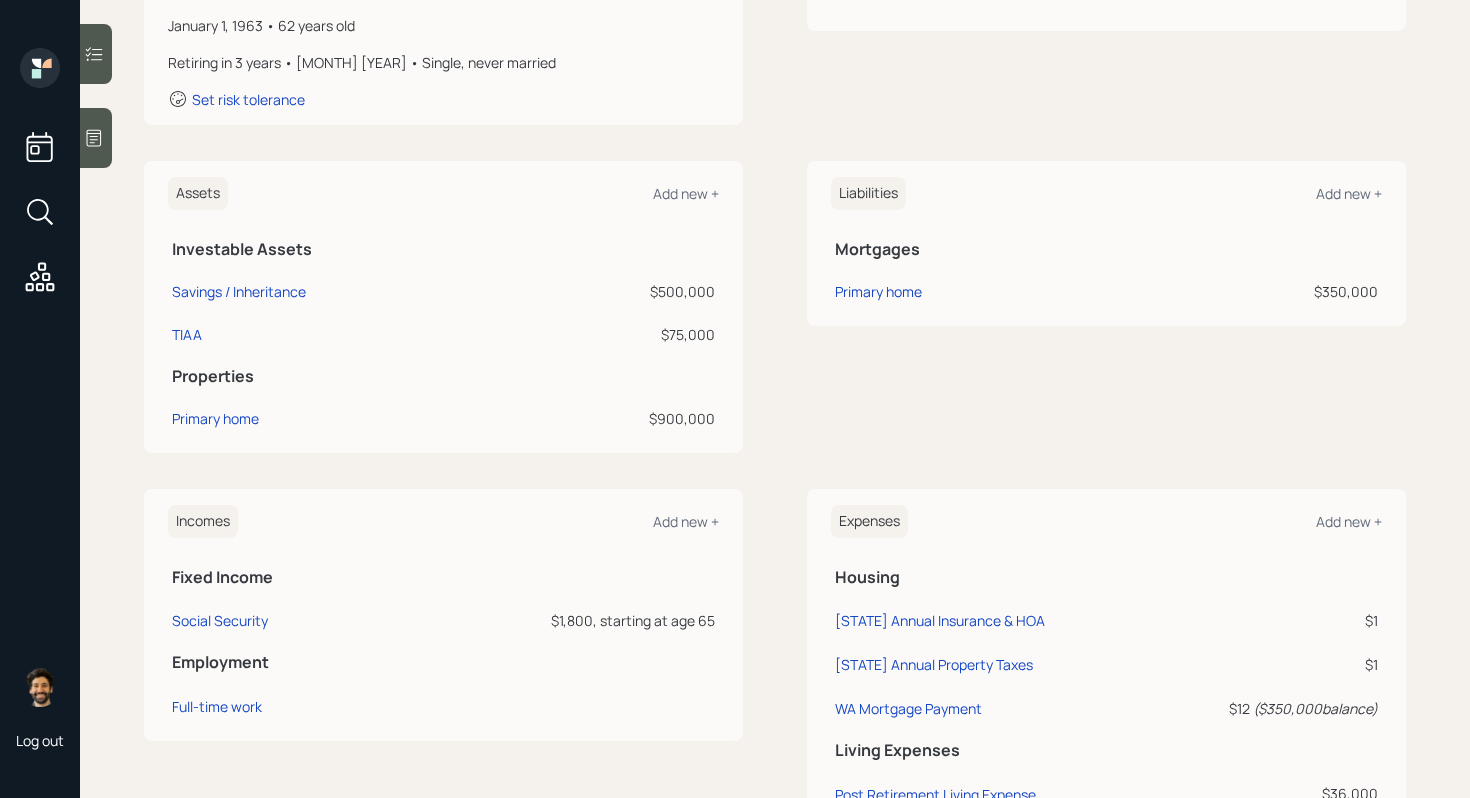 scroll, scrollTop: 0, scrollLeft: 0, axis: both 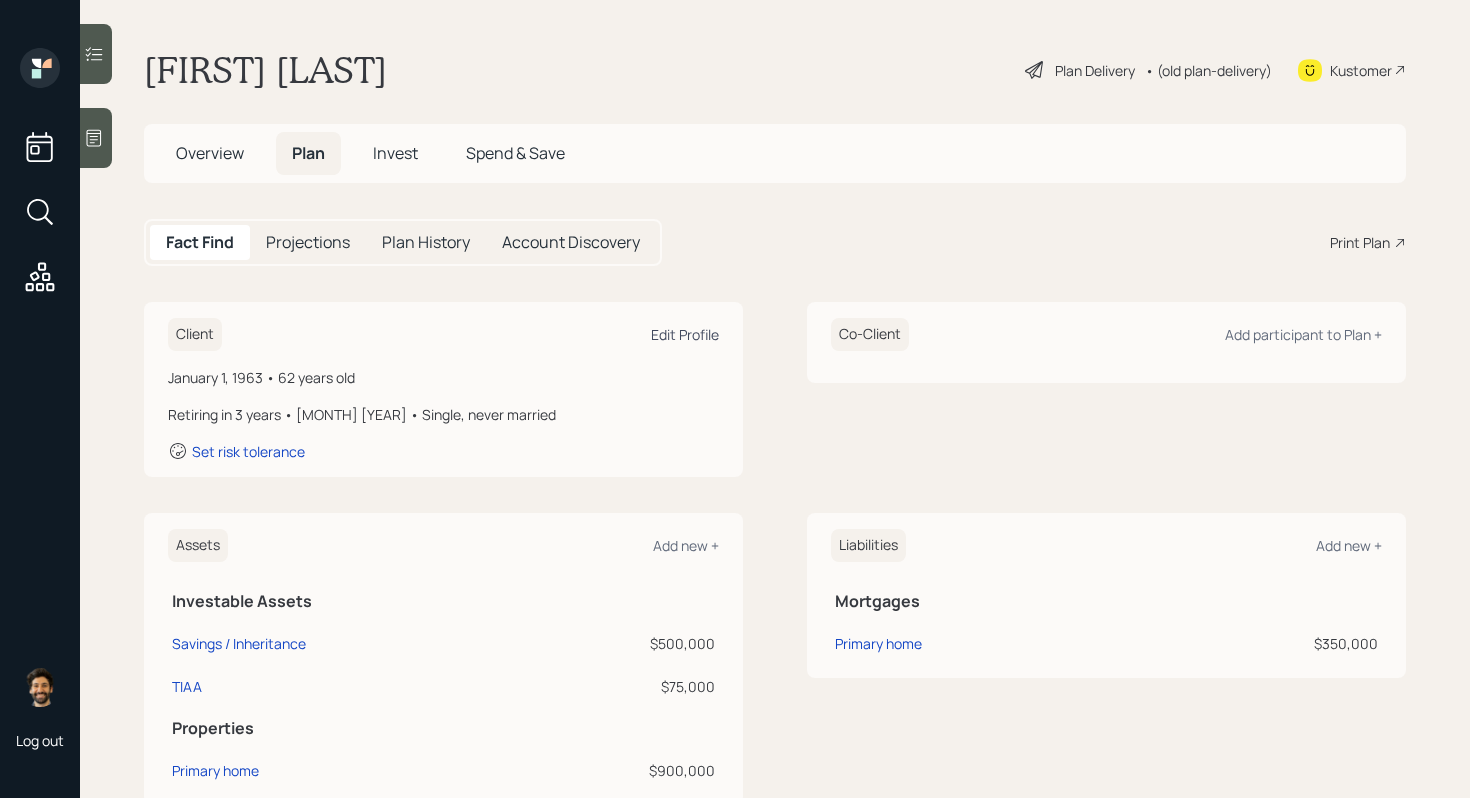 click on "Edit Profile" at bounding box center [685, 334] 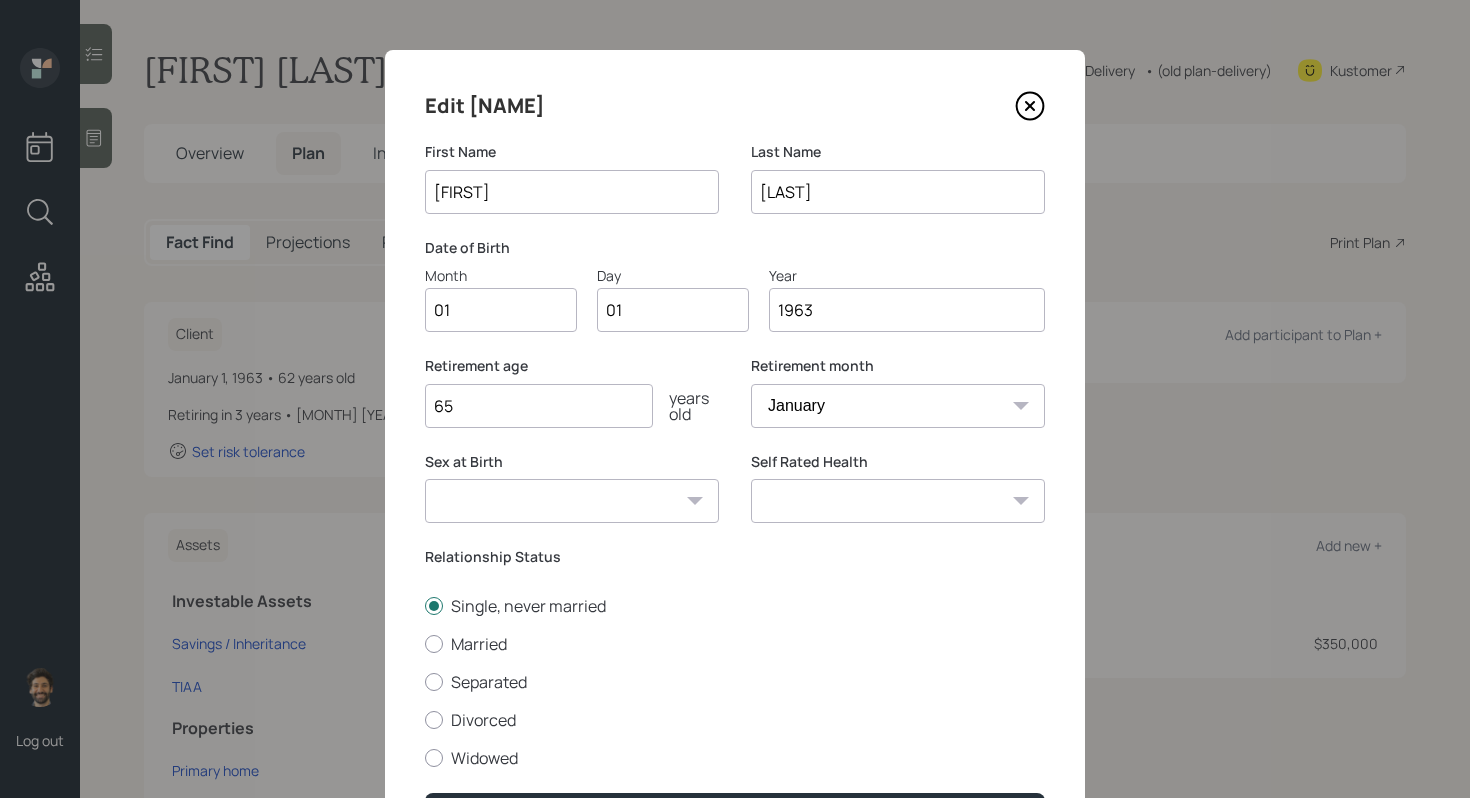 click on "1963" at bounding box center [907, 310] 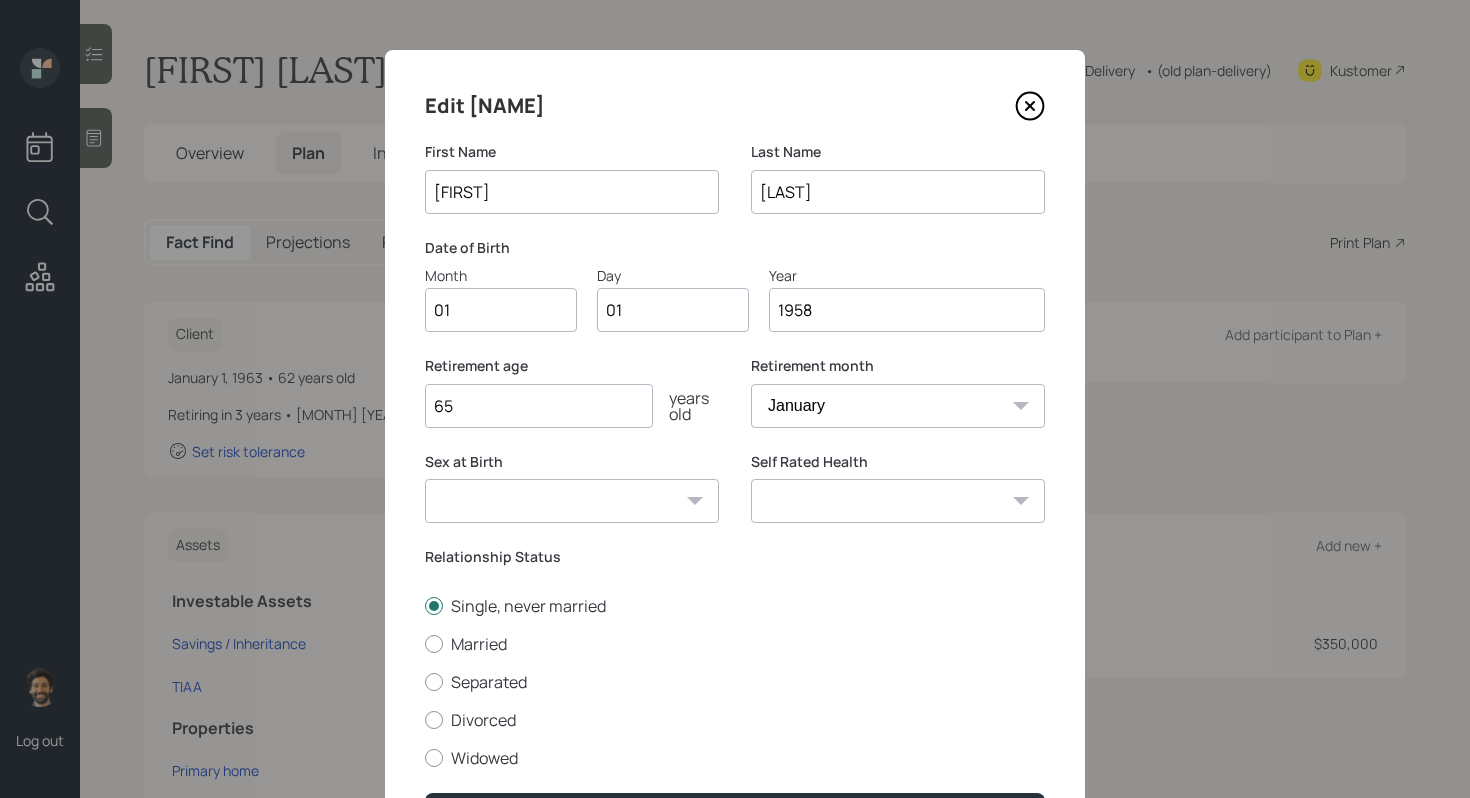 scroll, scrollTop: 129, scrollLeft: 0, axis: vertical 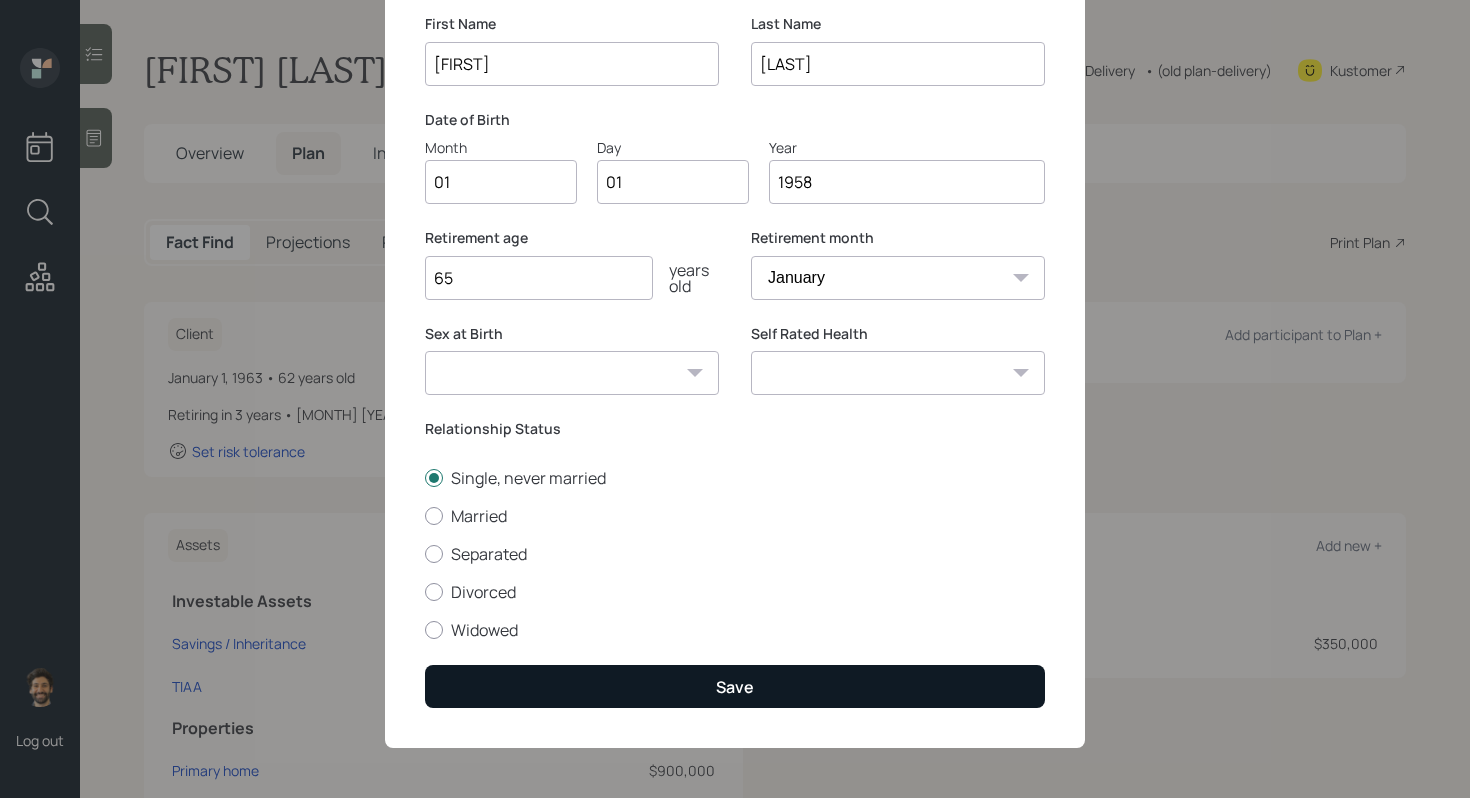 type on "1958" 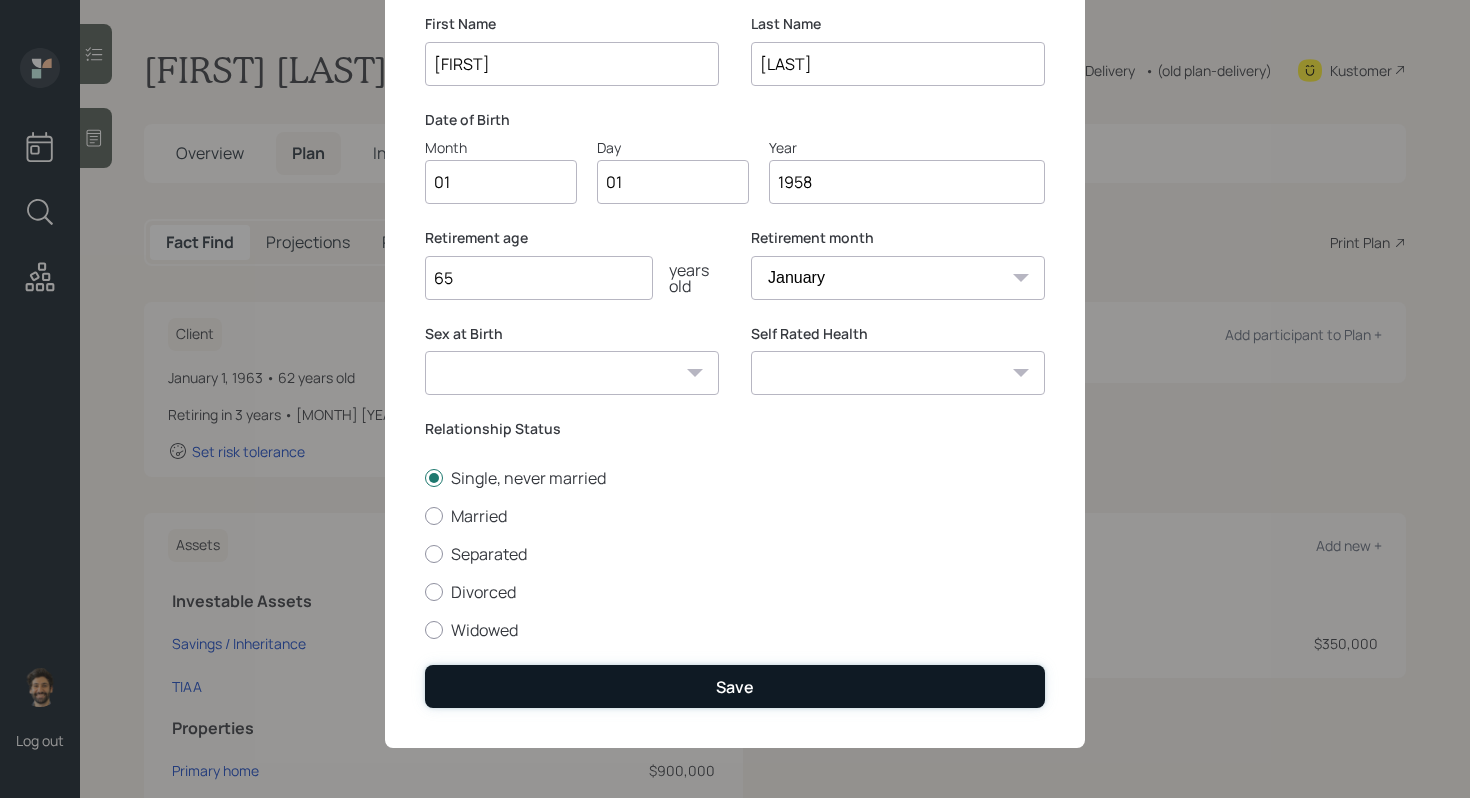 click on "Save" at bounding box center [735, 686] 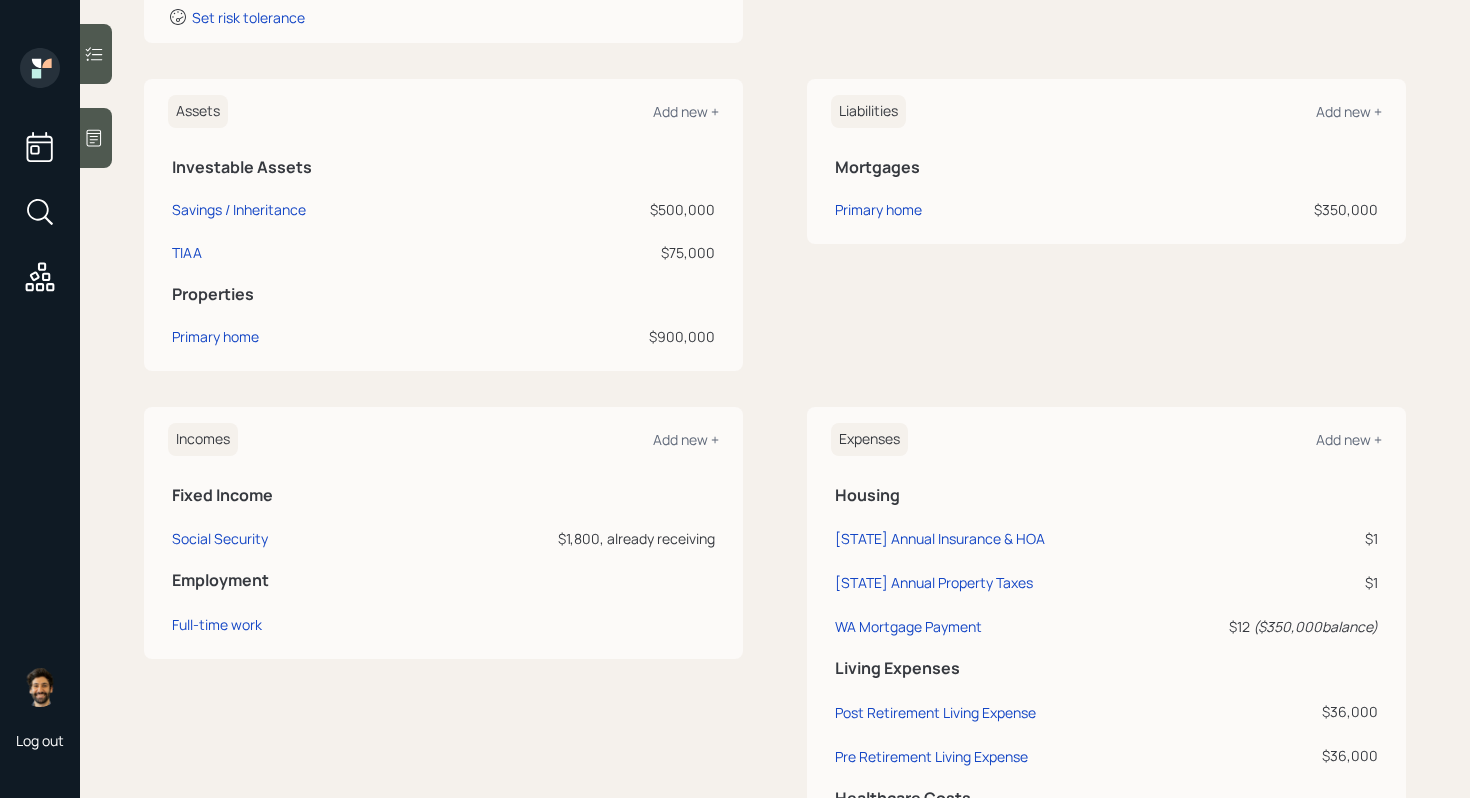 scroll, scrollTop: 388, scrollLeft: 0, axis: vertical 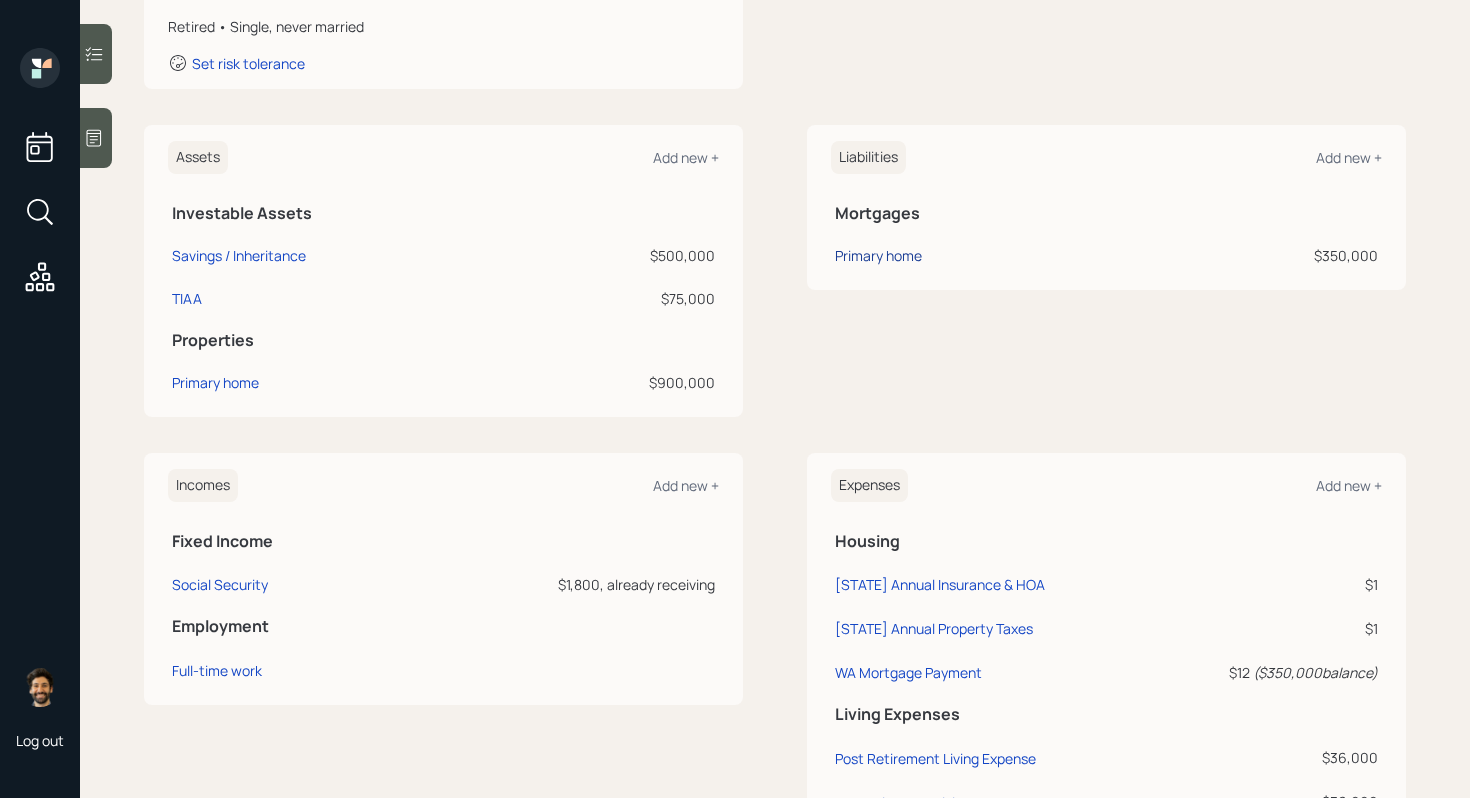 click on "Primary home" at bounding box center (878, 255) 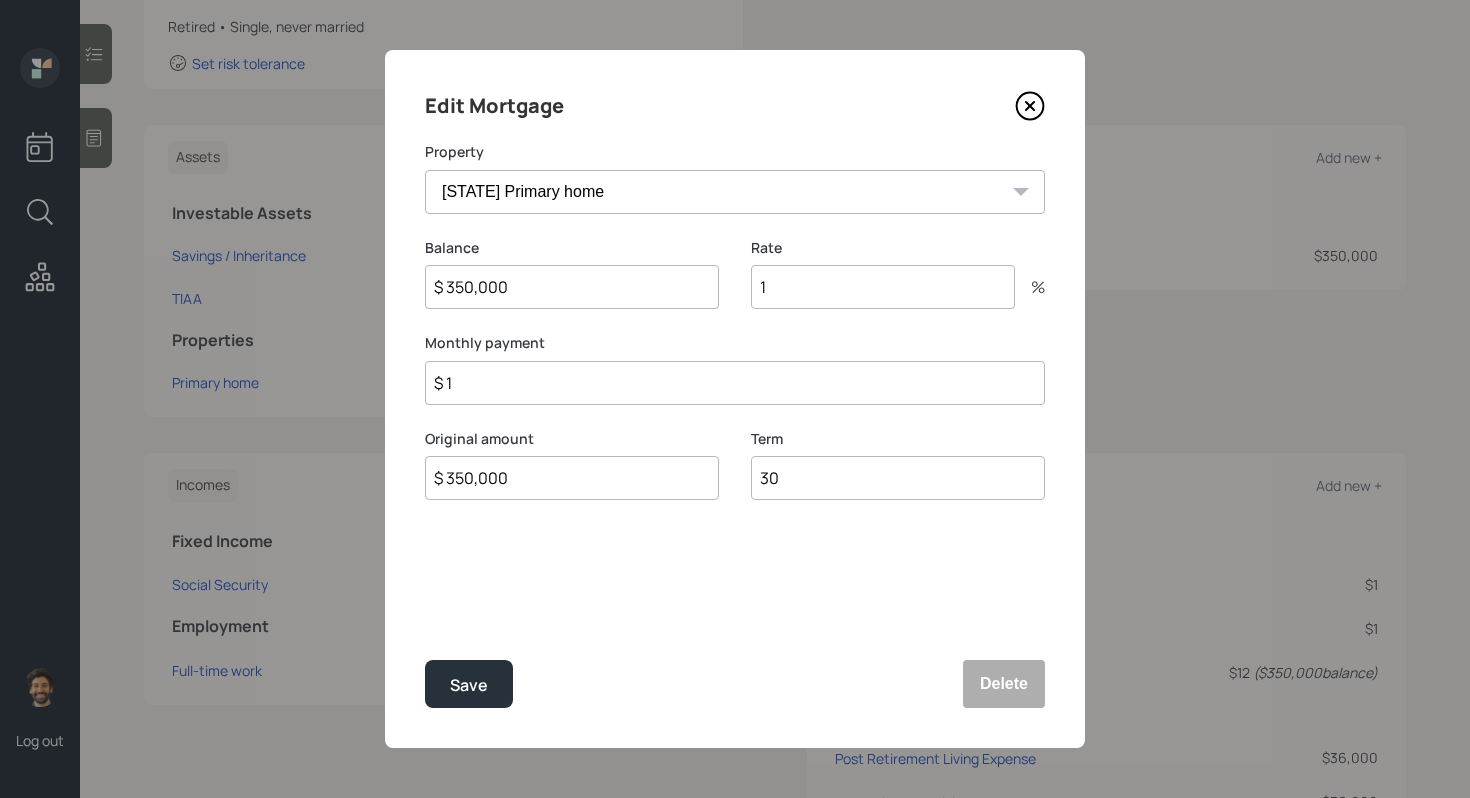click on "$ 1" at bounding box center (735, 383) 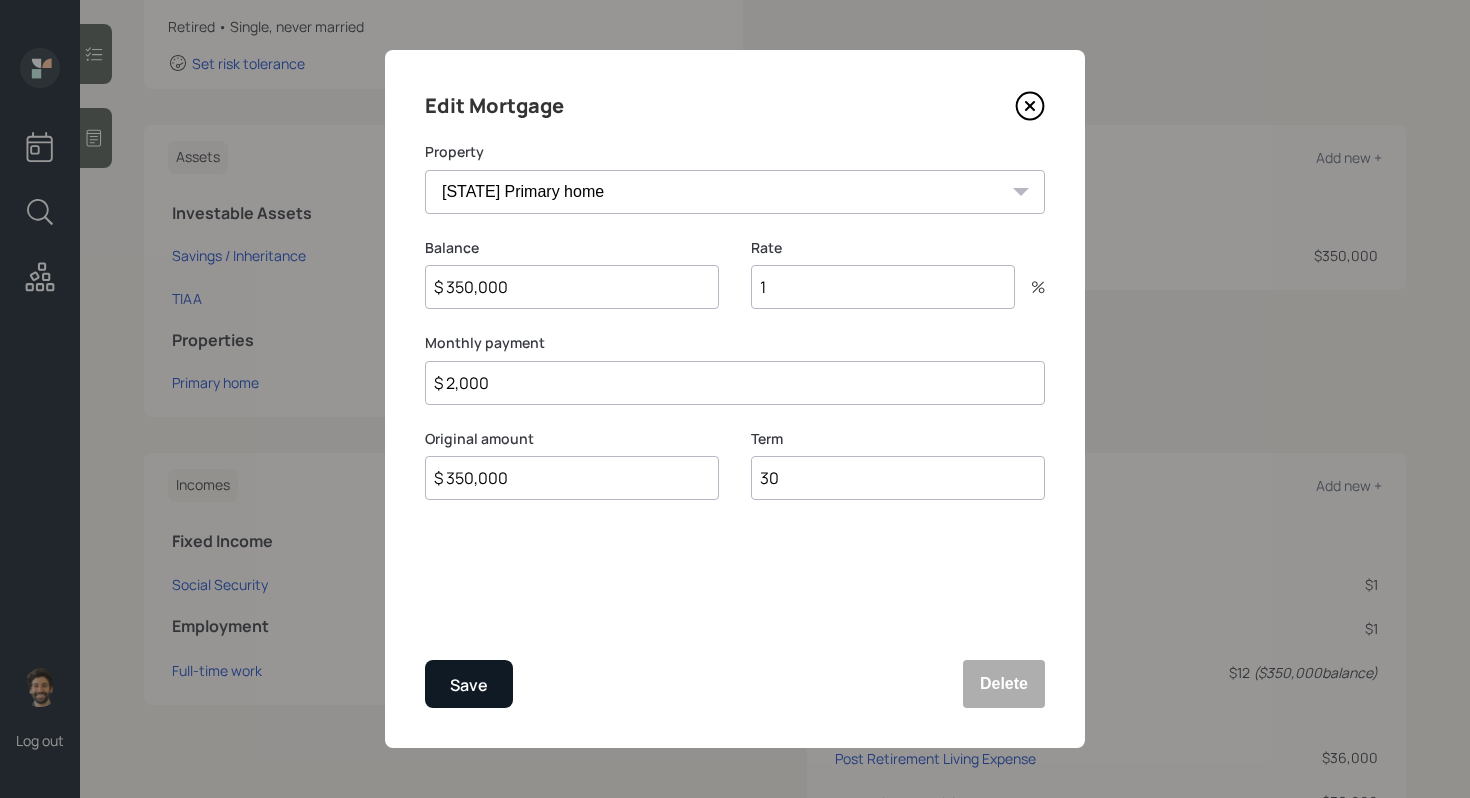 type on "$ 2,000" 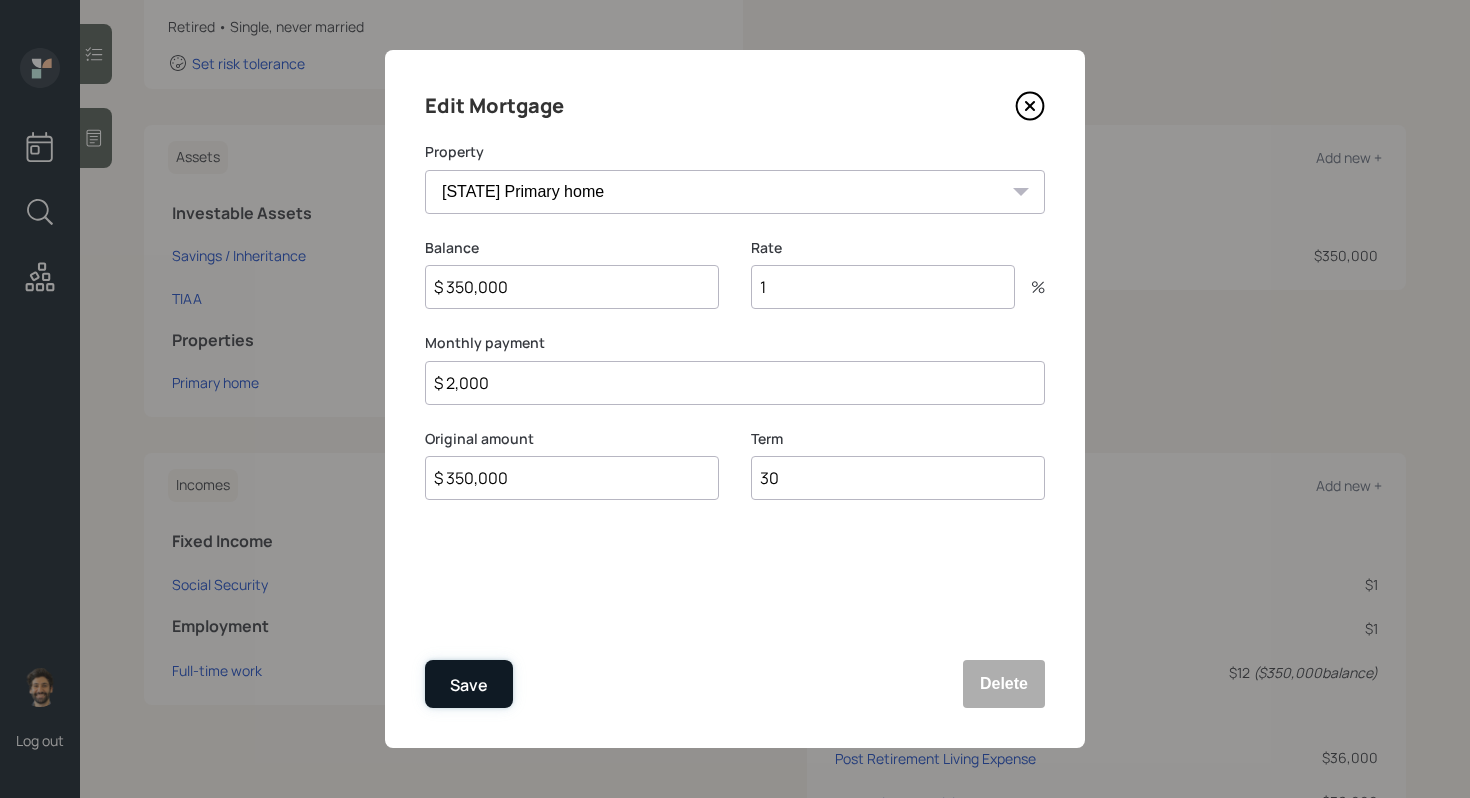 click on "Save" at bounding box center [469, 684] 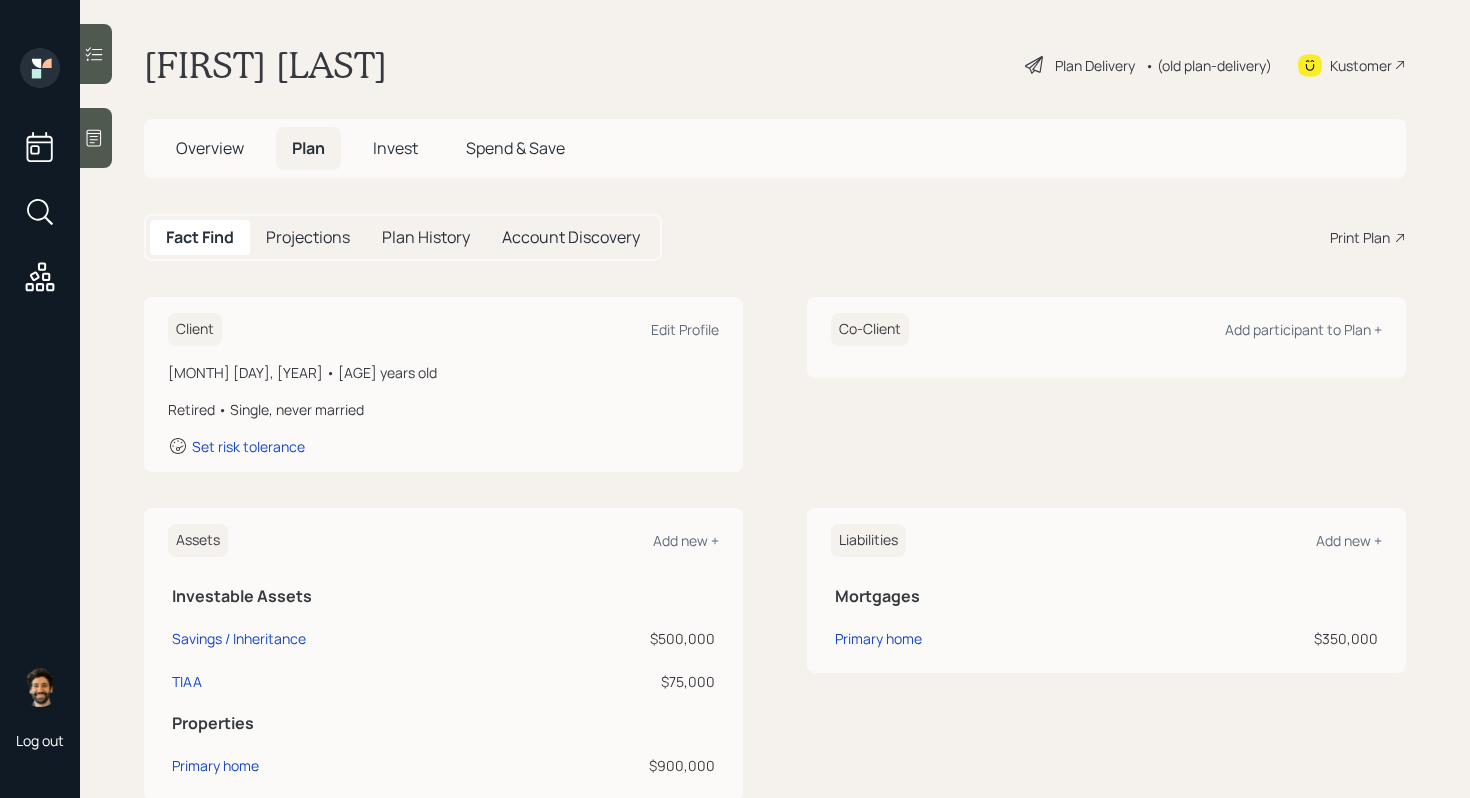 scroll, scrollTop: 0, scrollLeft: 0, axis: both 